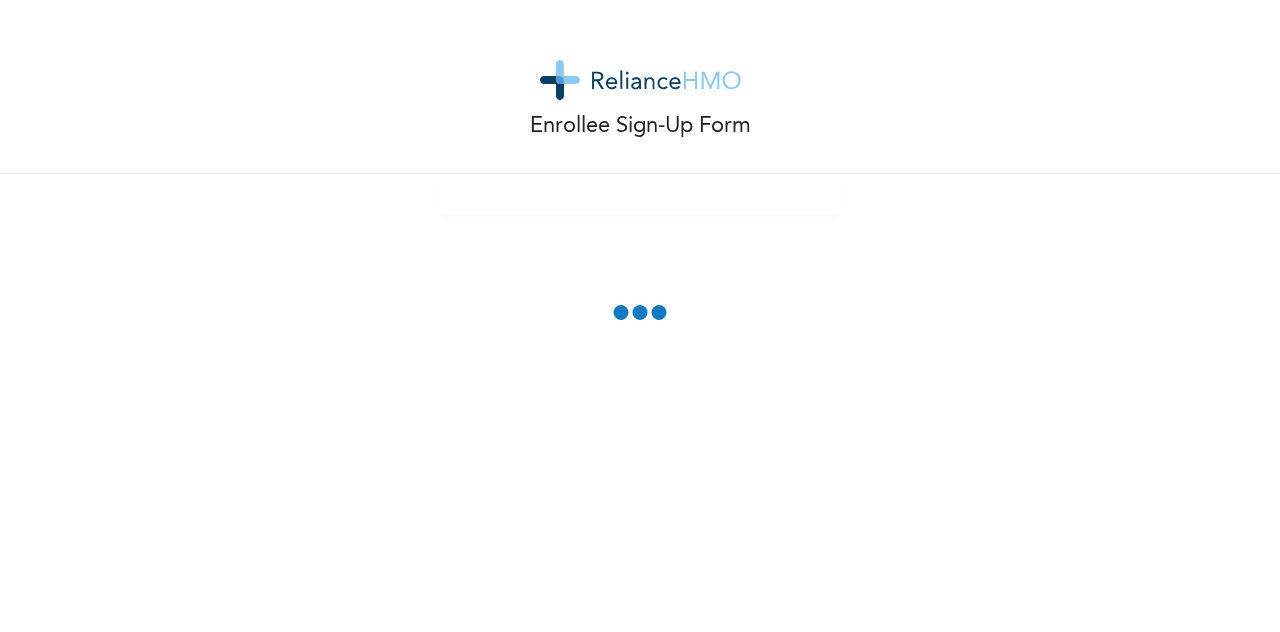 scroll, scrollTop: 0, scrollLeft: 0, axis: both 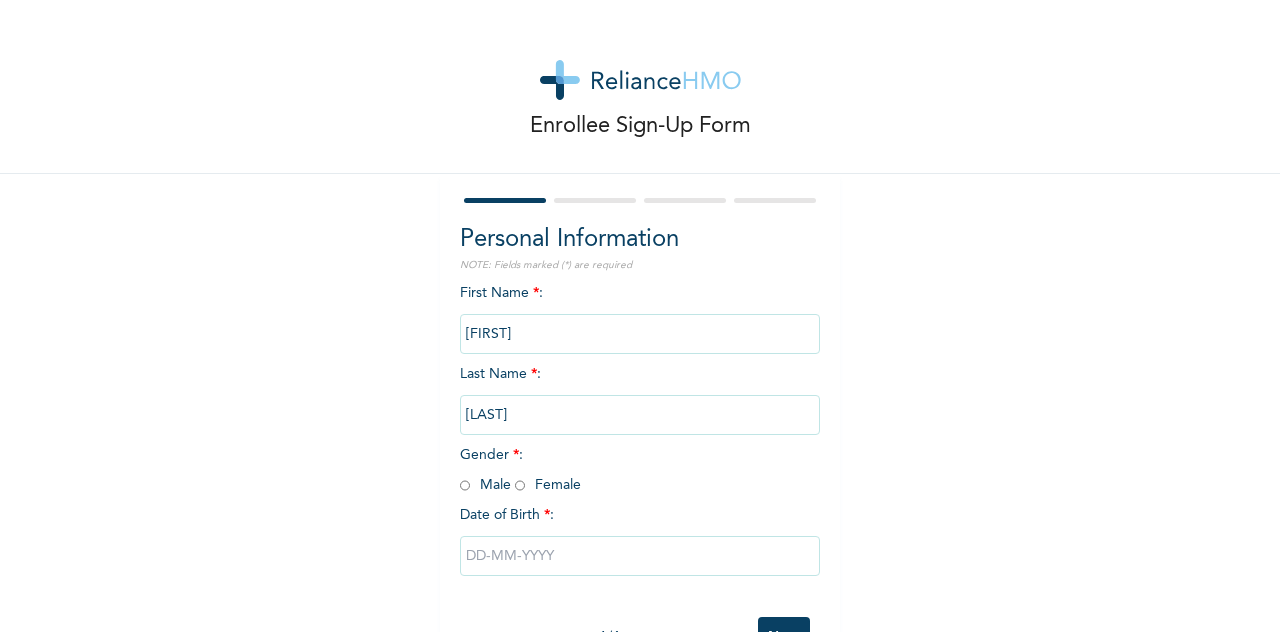 click on "Gboluwaga" at bounding box center (640, 334) 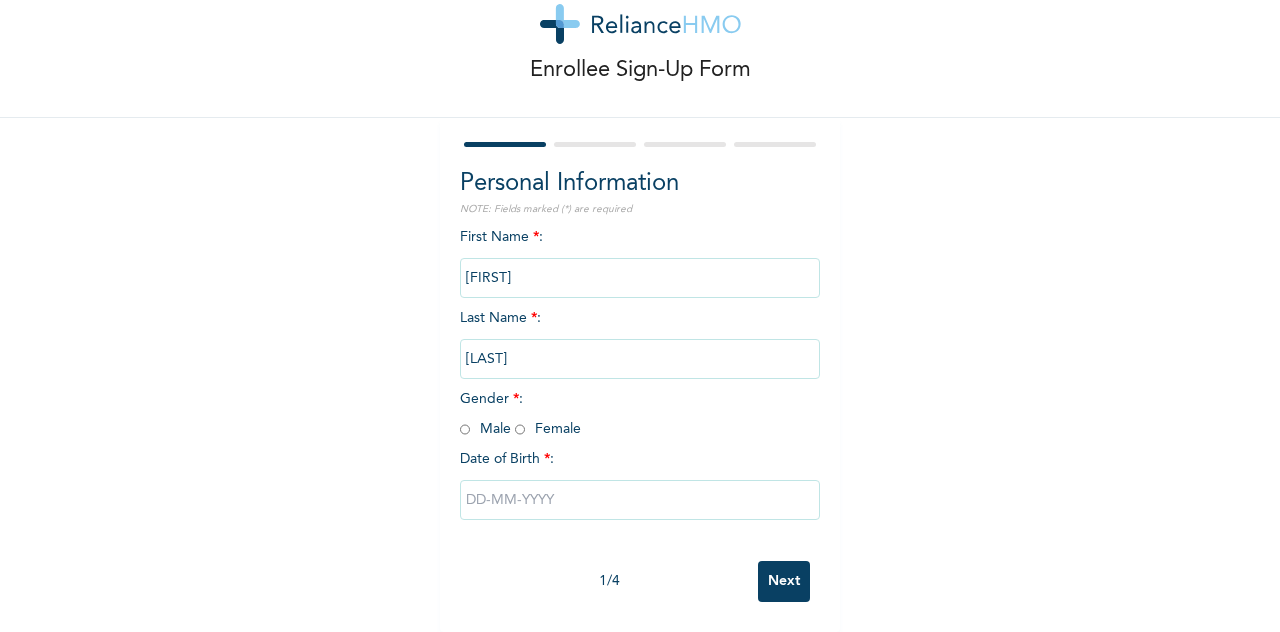 click on "Akinleye" at bounding box center (640, 359) 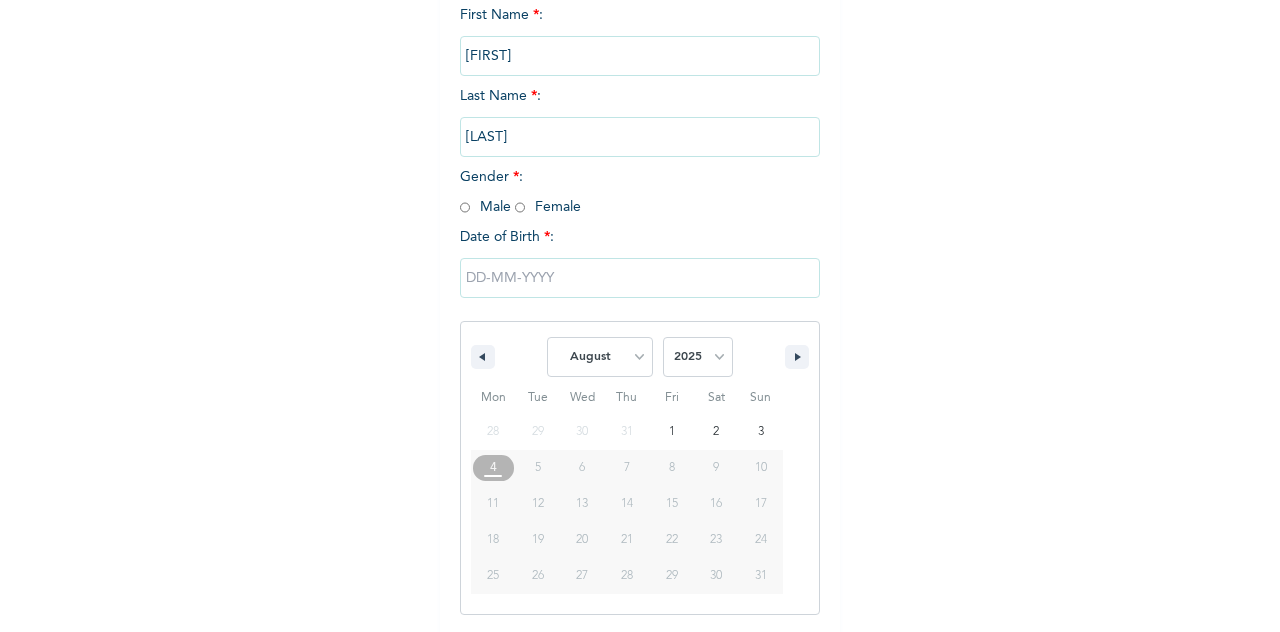 scroll, scrollTop: 0, scrollLeft: 0, axis: both 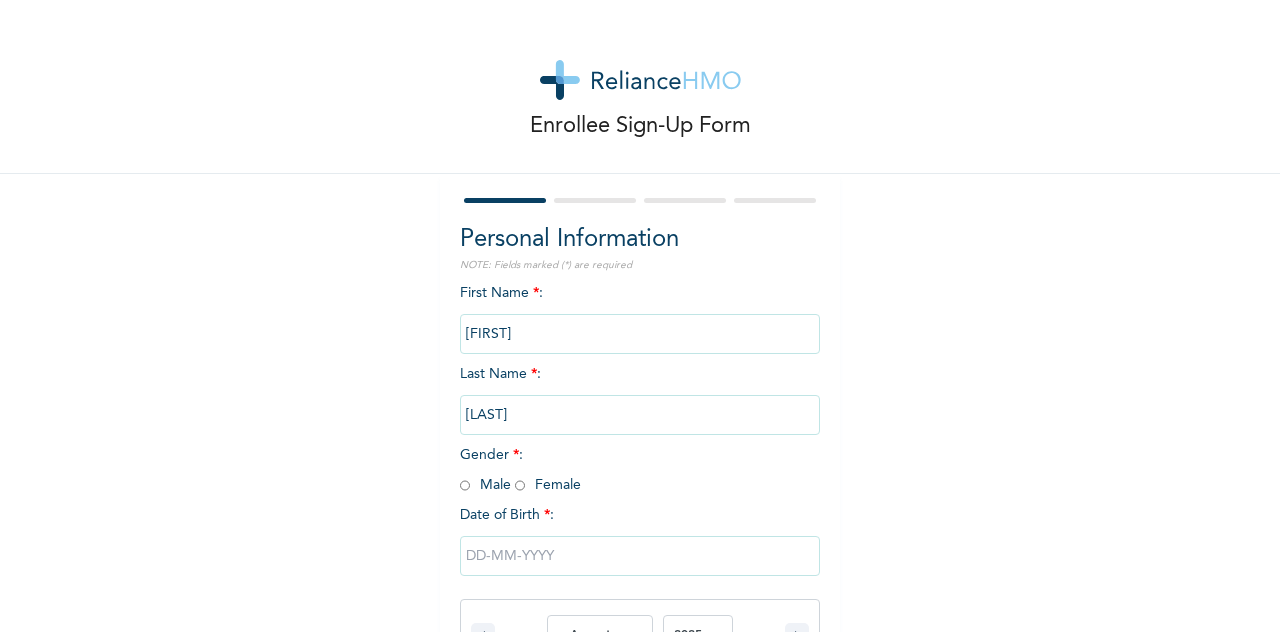 click on "Gboluwaga" at bounding box center [640, 334] 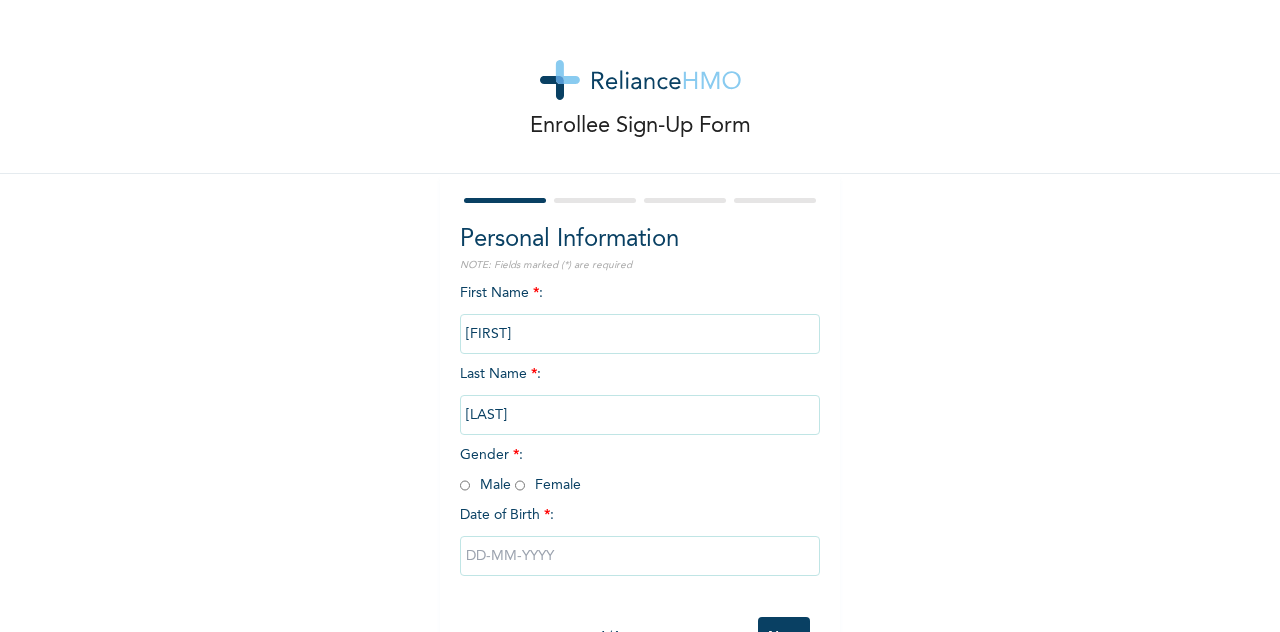 click on "Gboluwaga" at bounding box center [640, 334] 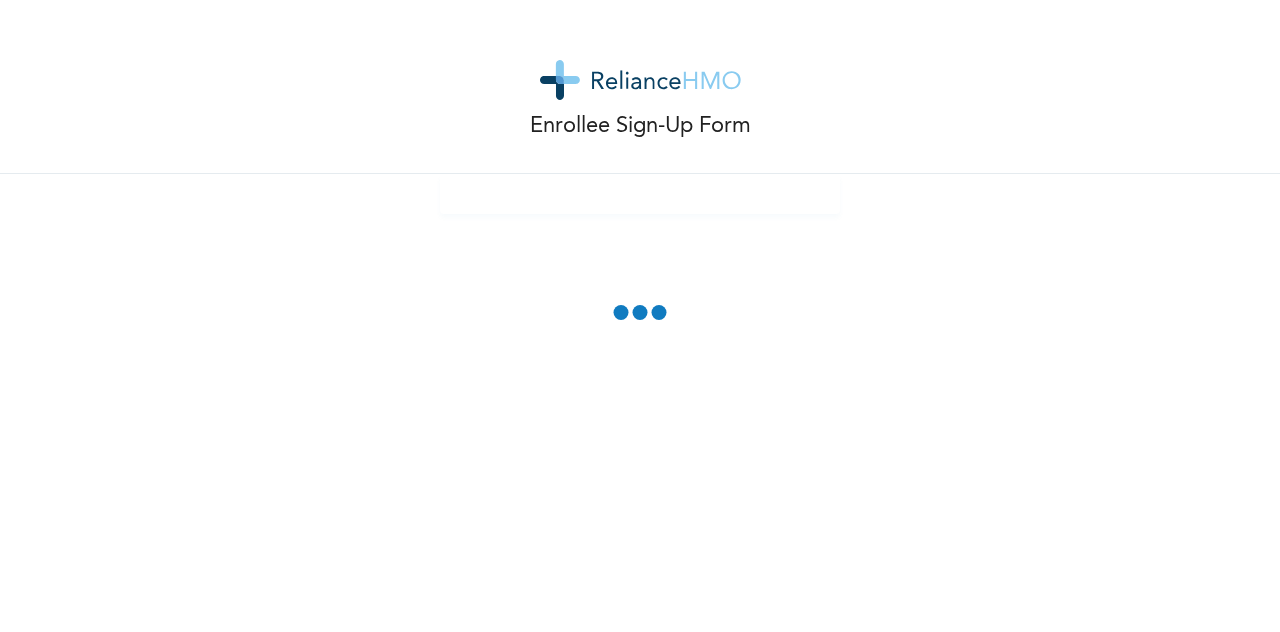 scroll, scrollTop: 0, scrollLeft: 0, axis: both 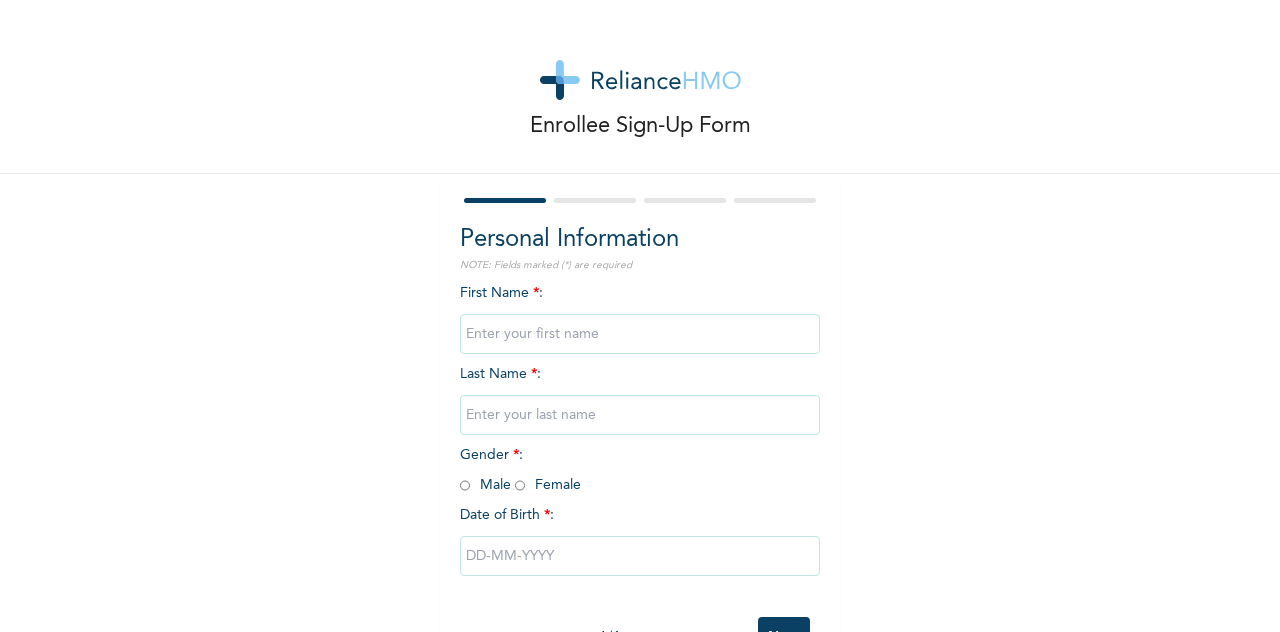 click at bounding box center [640, 334] 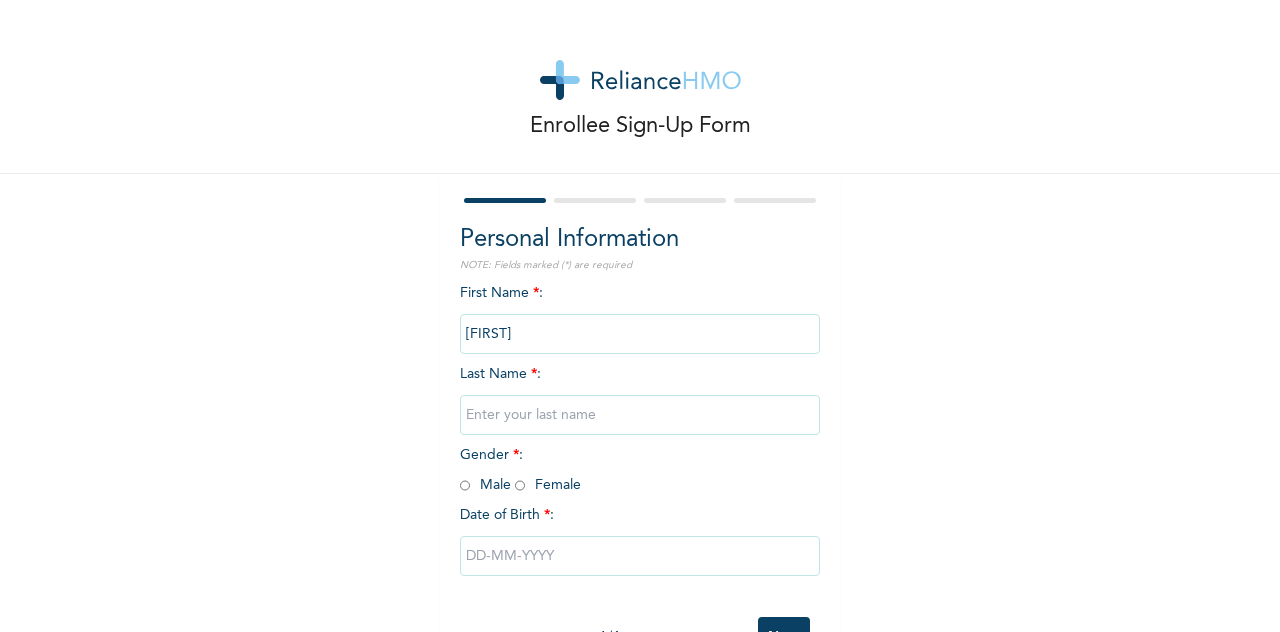 type on "Simileoluwa" 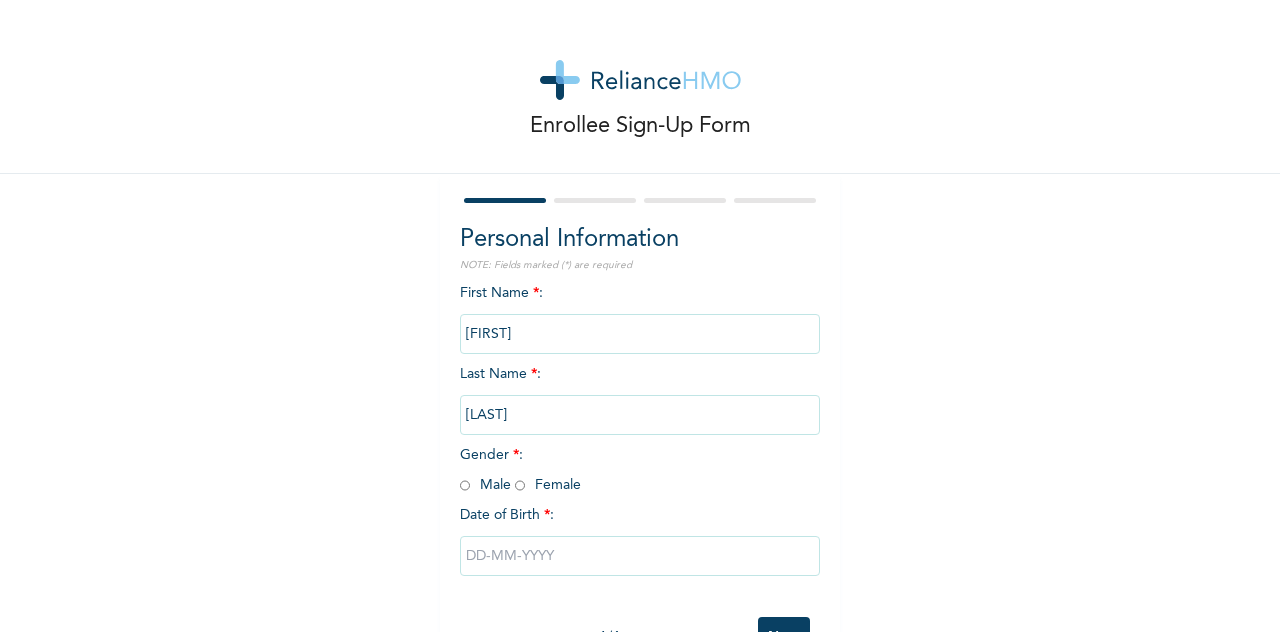 scroll, scrollTop: 74, scrollLeft: 0, axis: vertical 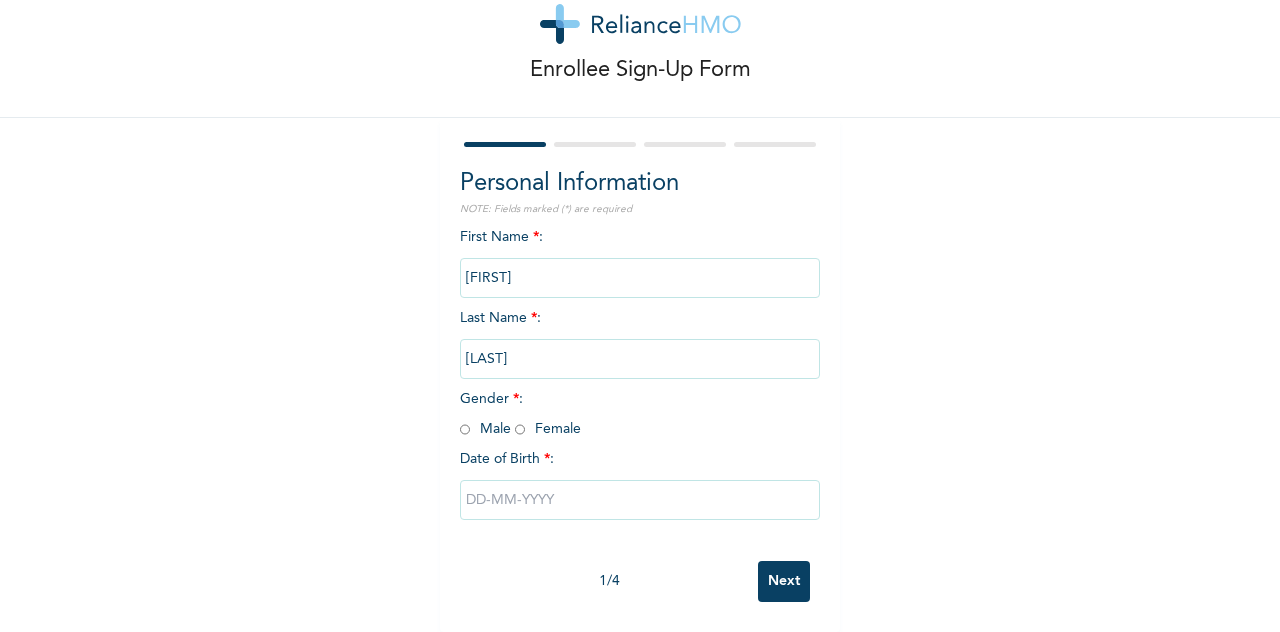 type on "Adeleye" 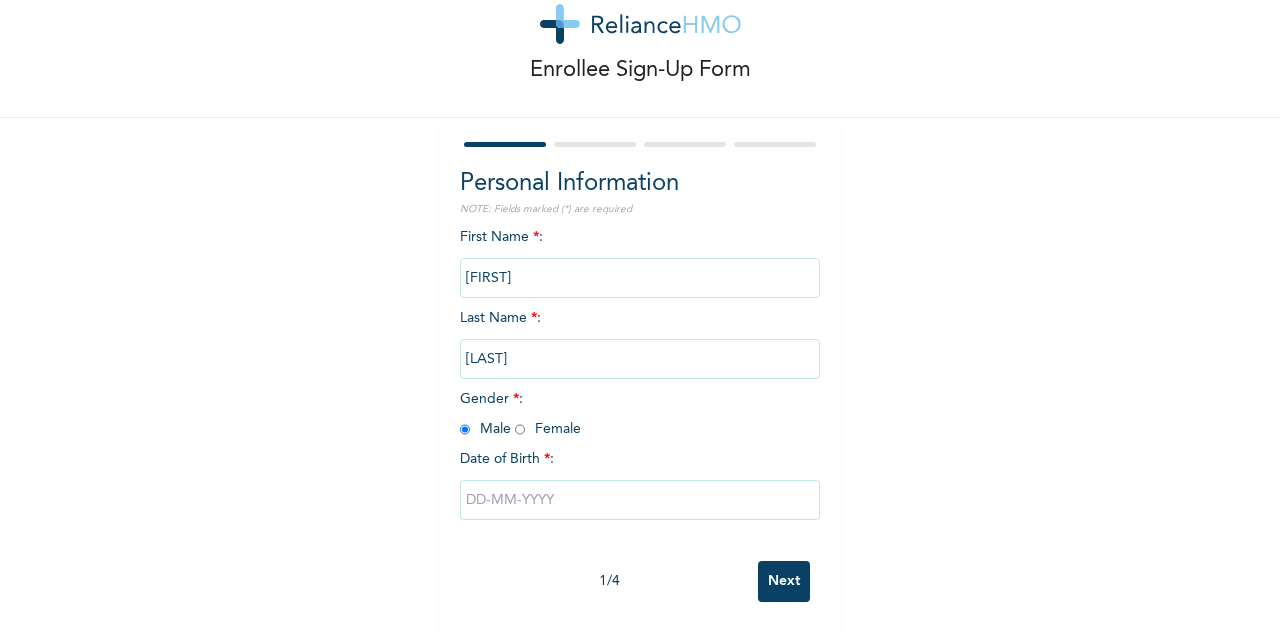 radio on "true" 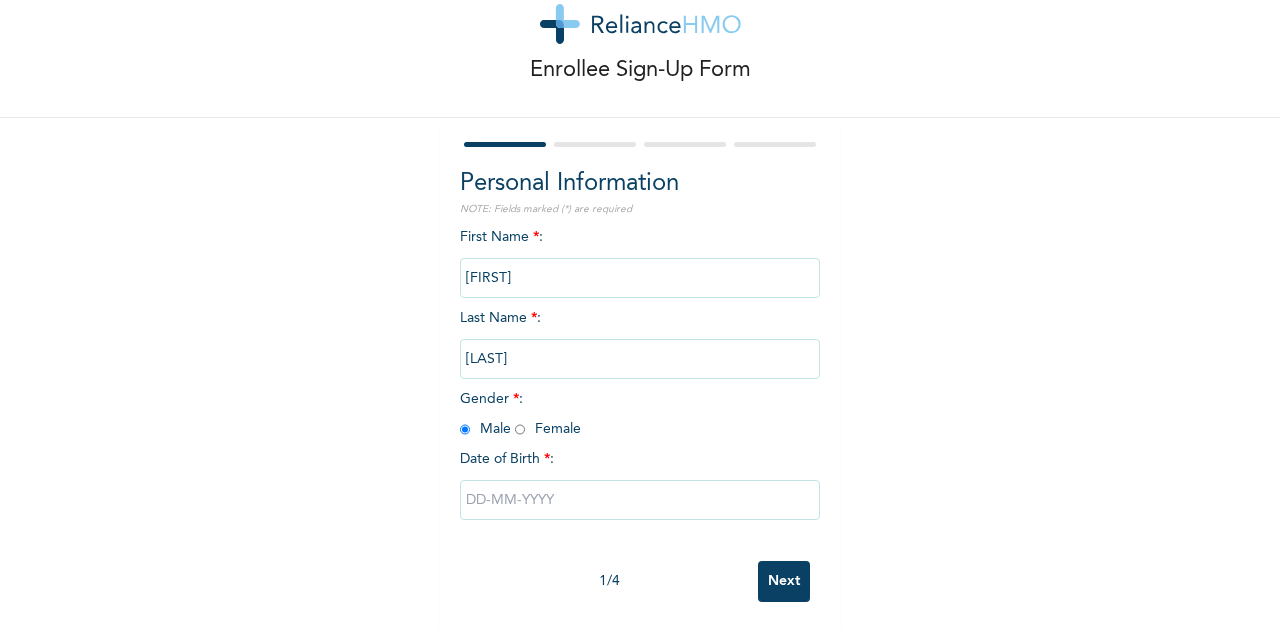 click at bounding box center (640, 500) 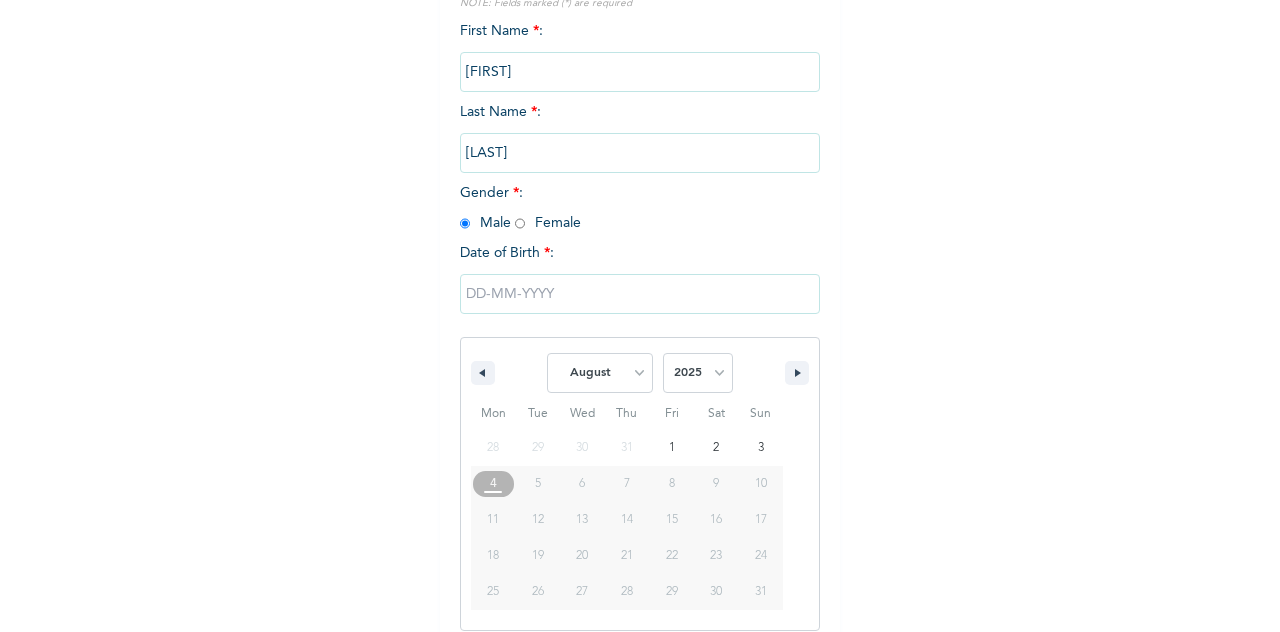 scroll, scrollTop: 278, scrollLeft: 0, axis: vertical 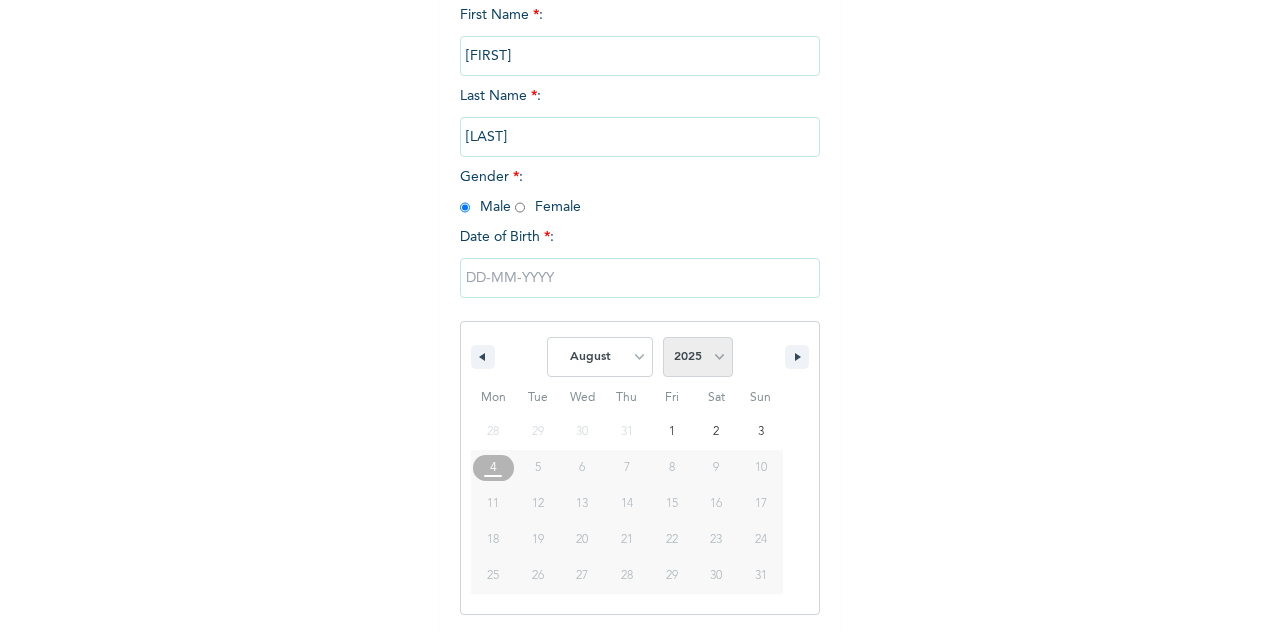 click on "2025 2024 2023 2022 2021 2020 2019 2018 2017 2016 2015 2014 2013 2012 2011 2010 2009 2008 2007 2006 2005 2004 2003 2002 2001 2000 1999 1998 1997 1996 1995 1994 1993 1992 1991 1990 1989 1988 1987 1986 1985 1984 1983 1982 1981 1980 1979 1978 1977 1976 1975 1974 1973 1972 1971 1970 1969 1968 1967 1966 1965 1964 1963 1962 1961 1960 1959 1958 1957 1956 1955 1954 1953 1952 1951 1950 1949 1948 1947 1946 1945 1944 1943 1942 1941 1940 1939 1938 1937 1936 1935 1934 1933 1932 1931 1930 1929 1928 1927 1926 1925 1924 1923 1922 1921 1920 1919 1918 1917 1916 1915 1914 1913 1912 1911 1910 1909 1908 1907 1906 1905" at bounding box center [698, 357] 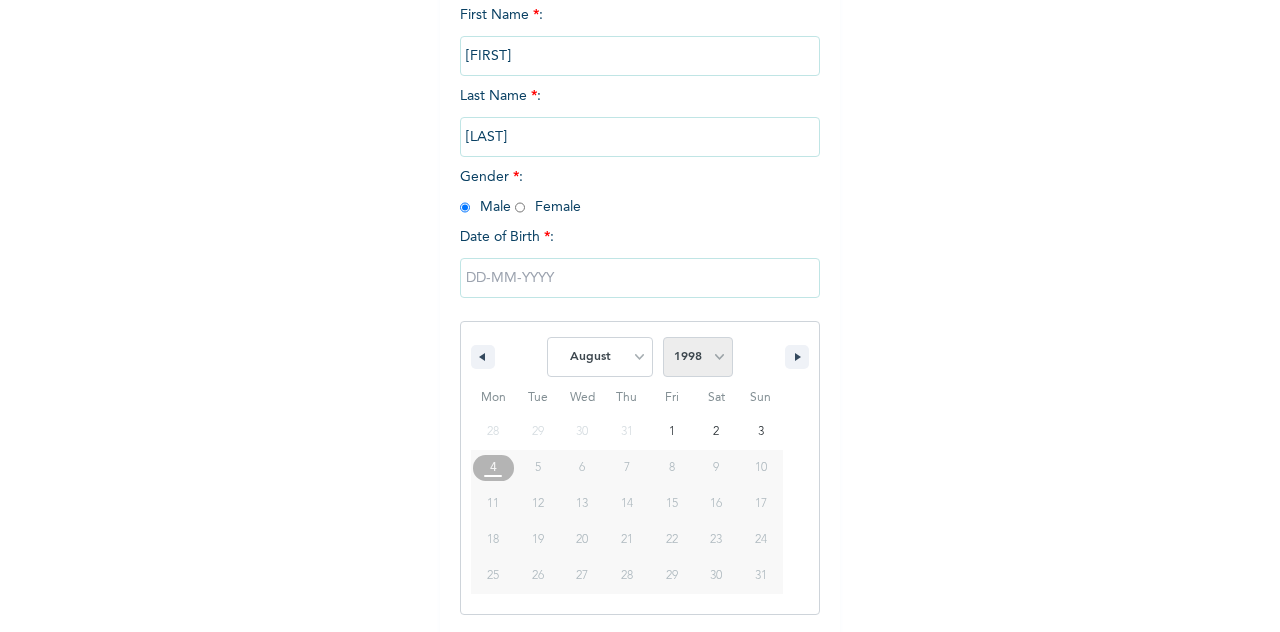 click on "2025 2024 2023 2022 2021 2020 2019 2018 2017 2016 2015 2014 2013 2012 2011 2010 2009 2008 2007 2006 2005 2004 2003 2002 2001 2000 1999 1998 1997 1996 1995 1994 1993 1992 1991 1990 1989 1988 1987 1986 1985 1984 1983 1982 1981 1980 1979 1978 1977 1976 1975 1974 1973 1972 1971 1970 1969 1968 1967 1966 1965 1964 1963 1962 1961 1960 1959 1958 1957 1956 1955 1954 1953 1952 1951 1950 1949 1948 1947 1946 1945 1944 1943 1942 1941 1940 1939 1938 1937 1936 1935 1934 1933 1932 1931 1930 1929 1928 1927 1926 1925 1924 1923 1922 1921 1920 1919 1918 1917 1916 1915 1914 1913 1912 1911 1910 1909 1908 1907 1906 1905" at bounding box center (698, 357) 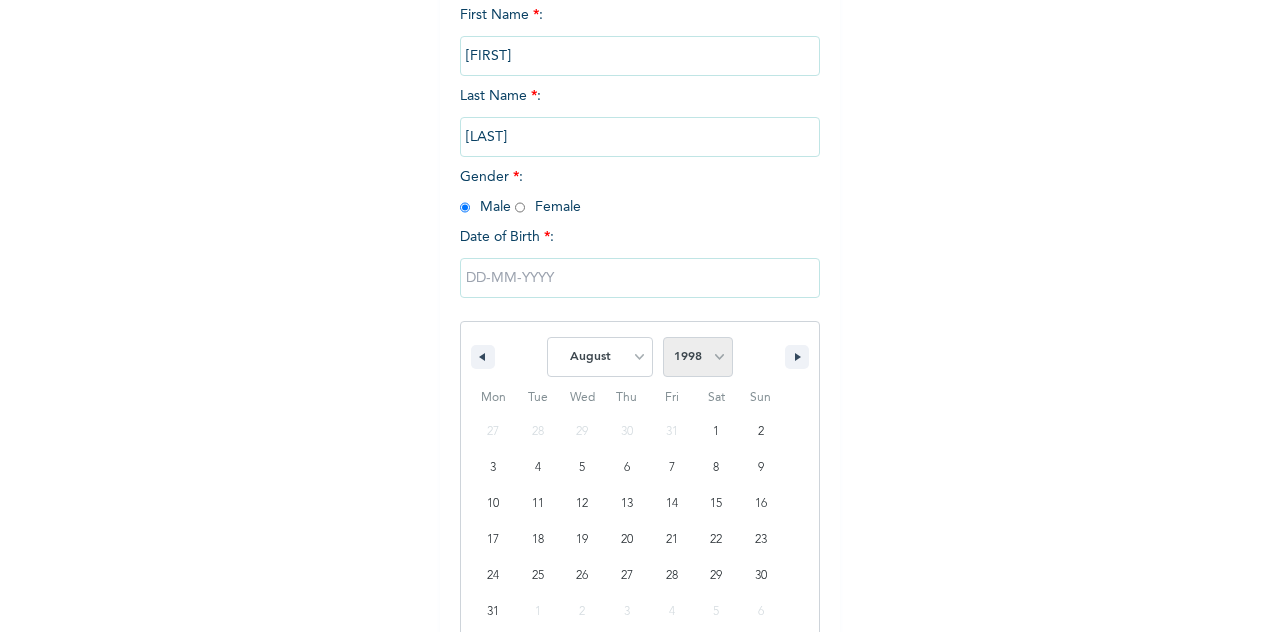 click on "2025 2024 2023 2022 2021 2020 2019 2018 2017 2016 2015 2014 2013 2012 2011 2010 2009 2008 2007 2006 2005 2004 2003 2002 2001 2000 1999 1998 1997 1996 1995 1994 1993 1992 1991 1990 1989 1988 1987 1986 1985 1984 1983 1982 1981 1980 1979 1978 1977 1976 1975 1974 1973 1972 1971 1970 1969 1968 1967 1966 1965 1964 1963 1962 1961 1960 1959 1958 1957 1956 1955 1954 1953 1952 1951 1950 1949 1948 1947 1946 1945 1944 1943 1942 1941 1940 1939 1938 1937 1936 1935 1934 1933 1932 1931 1930 1929 1928 1927 1926 1925 1924 1923 1922 1921 1920 1919 1918 1917 1916 1915 1914 1913 1912 1911 1910 1909 1908 1907 1906 1905" at bounding box center [698, 357] 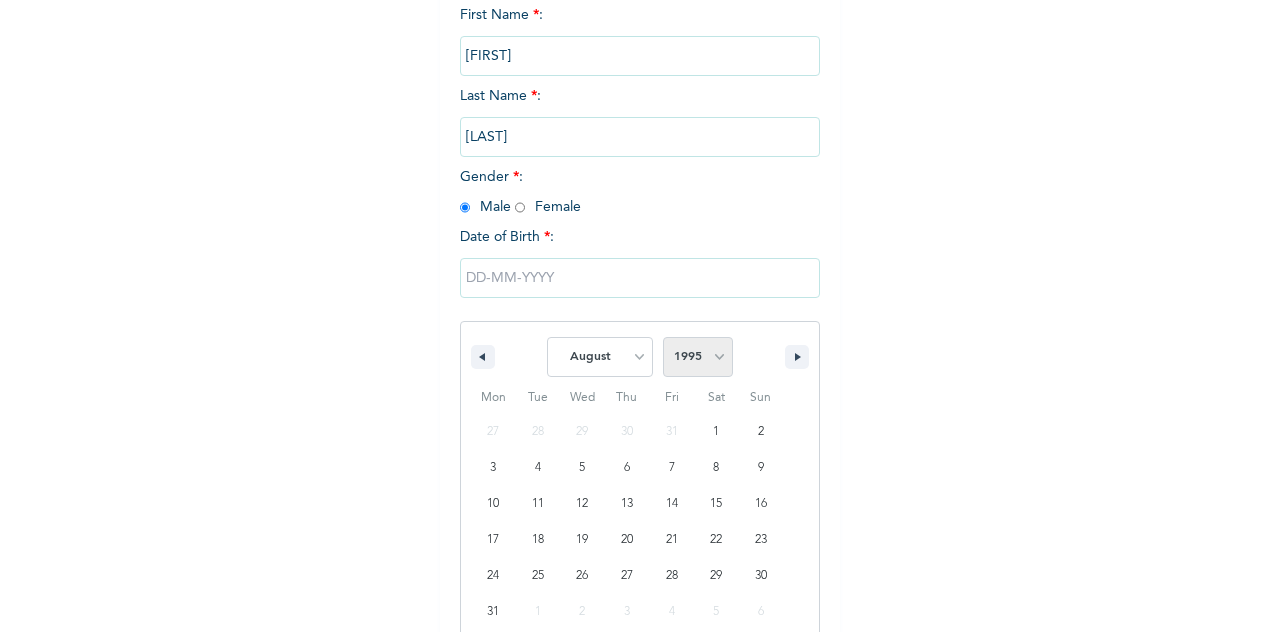 click on "2025 2024 2023 2022 2021 2020 2019 2018 2017 2016 2015 2014 2013 2012 2011 2010 2009 2008 2007 2006 2005 2004 2003 2002 2001 2000 1999 1998 1997 1996 1995 1994 1993 1992 1991 1990 1989 1988 1987 1986 1985 1984 1983 1982 1981 1980 1979 1978 1977 1976 1975 1974 1973 1972 1971 1970 1969 1968 1967 1966 1965 1964 1963 1962 1961 1960 1959 1958 1957 1956 1955 1954 1953 1952 1951 1950 1949 1948 1947 1946 1945 1944 1943 1942 1941 1940 1939 1938 1937 1936 1935 1934 1933 1932 1931 1930 1929 1928 1927 1926 1925 1924 1923 1922 1921 1920 1919 1918 1917 1916 1915 1914 1913 1912 1911 1910 1909 1908 1907 1906 1905" at bounding box center [698, 357] 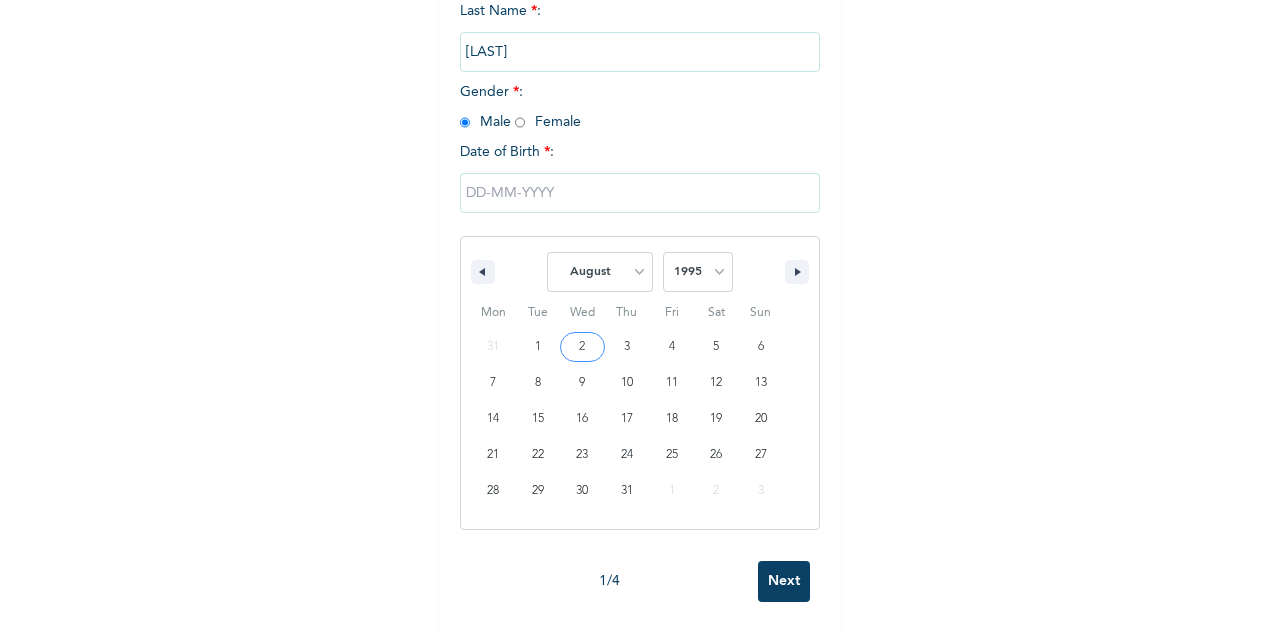 scroll, scrollTop: 192, scrollLeft: 0, axis: vertical 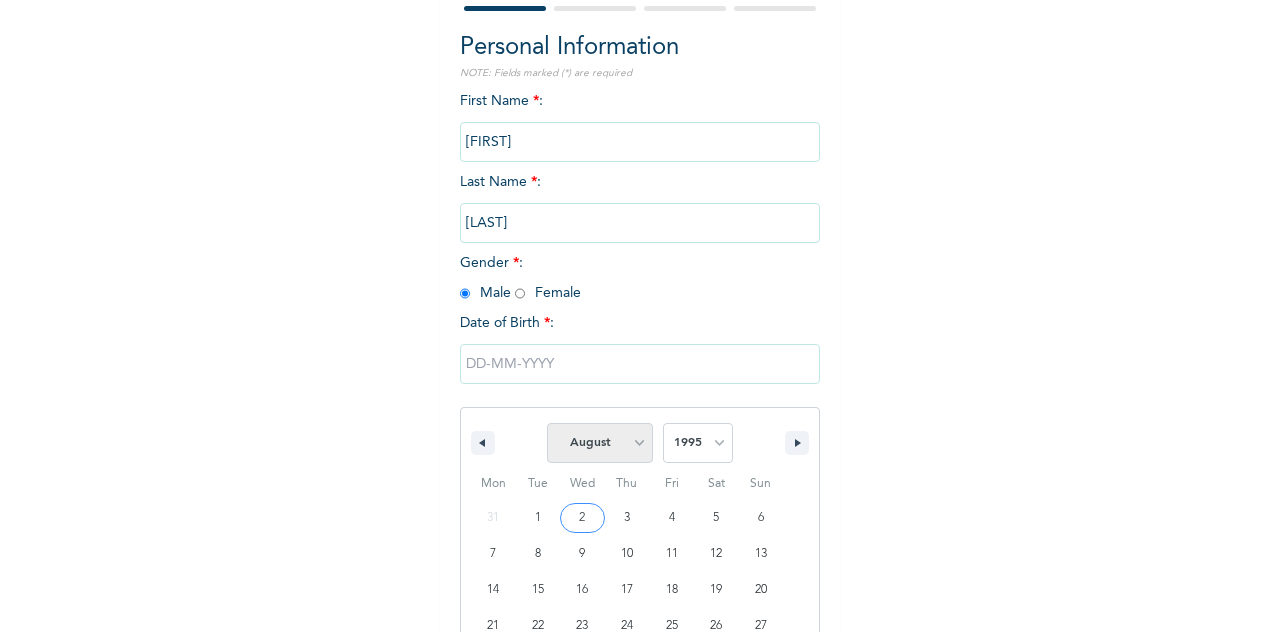 click on "January February March April May June July August September October November December" at bounding box center (600, 443) 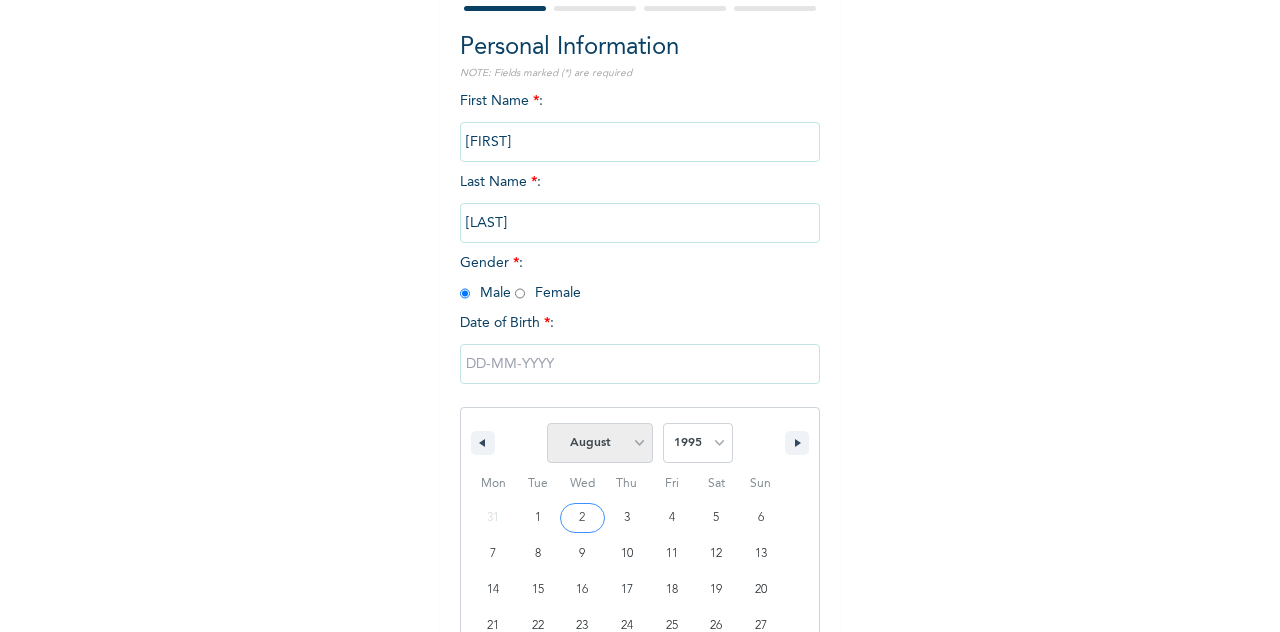select on "4" 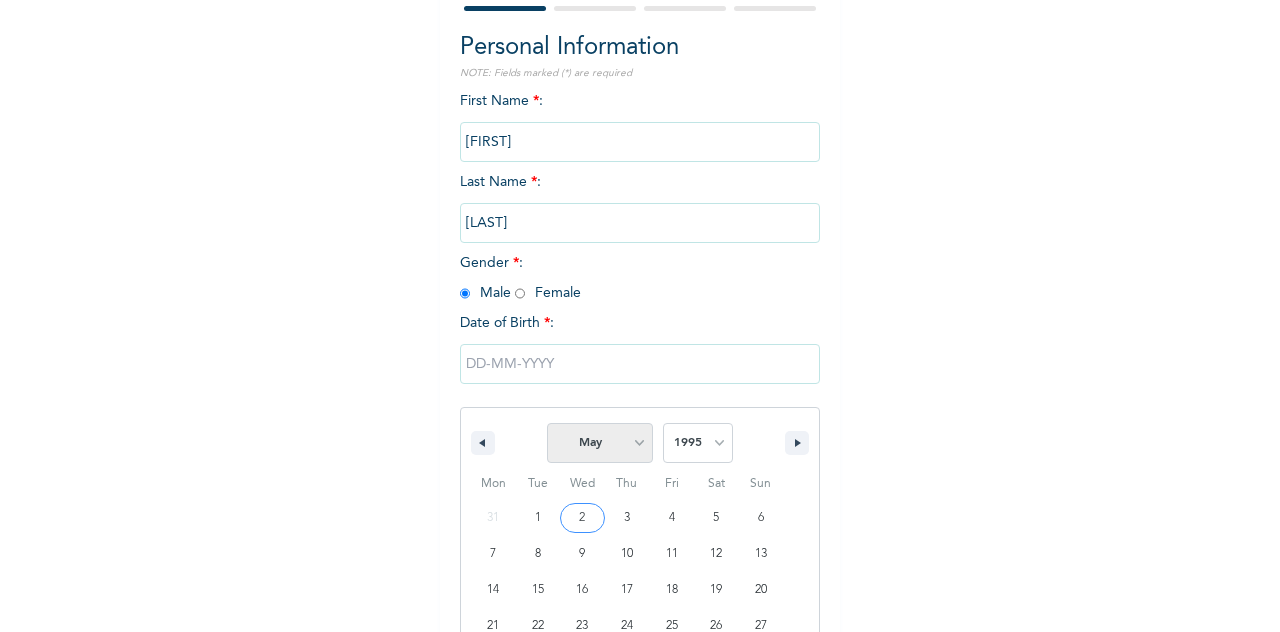 click on "January February March April May June July August September October November December" at bounding box center [600, 443] 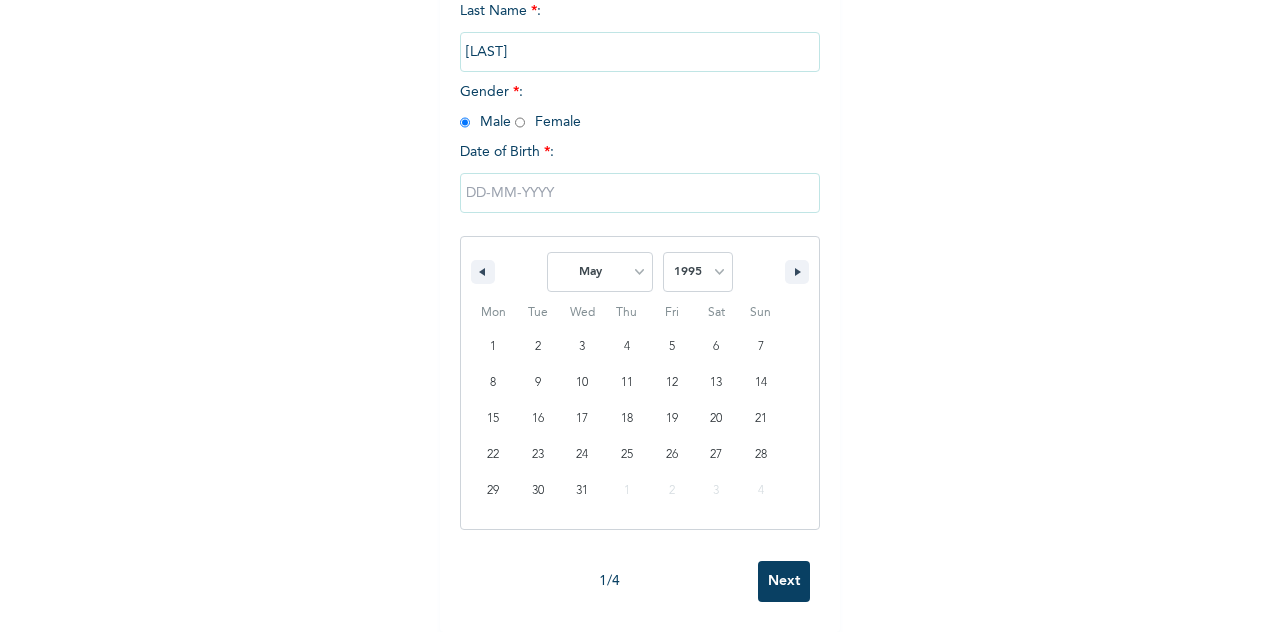 scroll, scrollTop: 380, scrollLeft: 0, axis: vertical 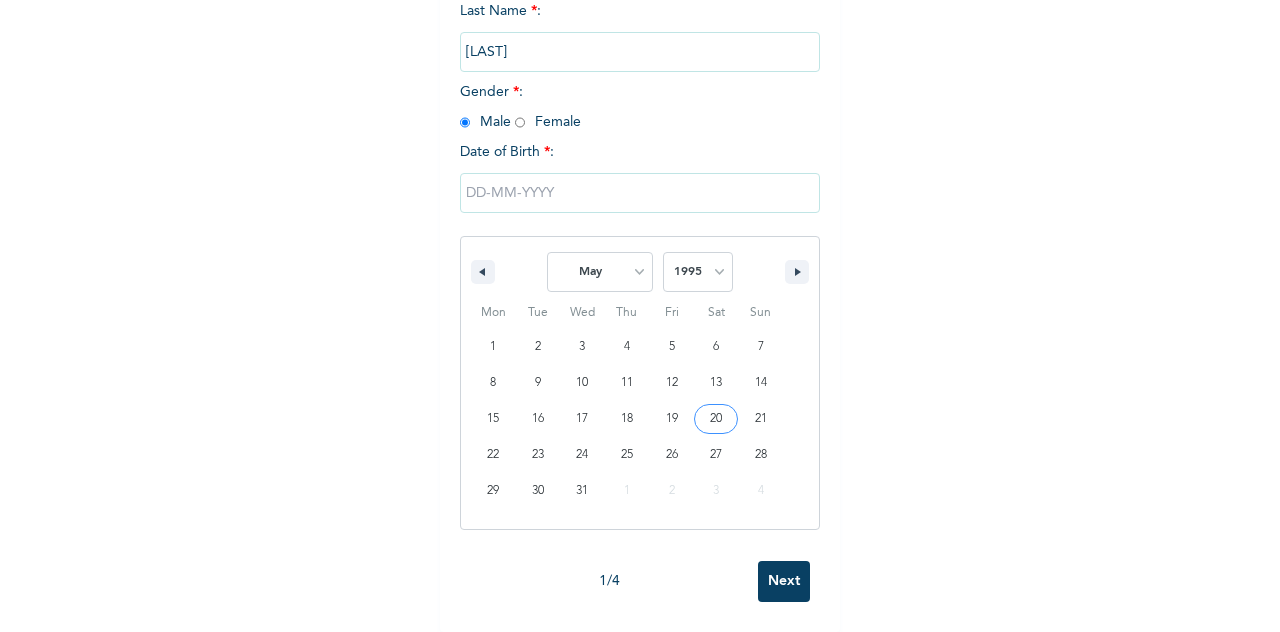 type on "05/20/1995" 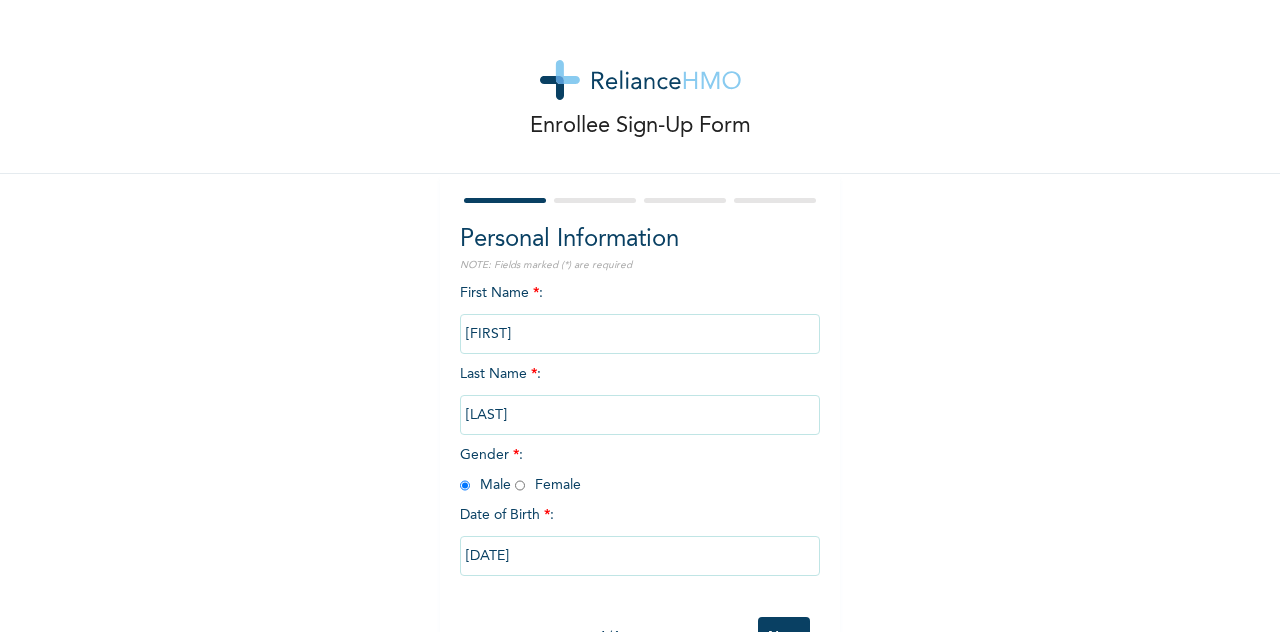 scroll, scrollTop: 0, scrollLeft: 0, axis: both 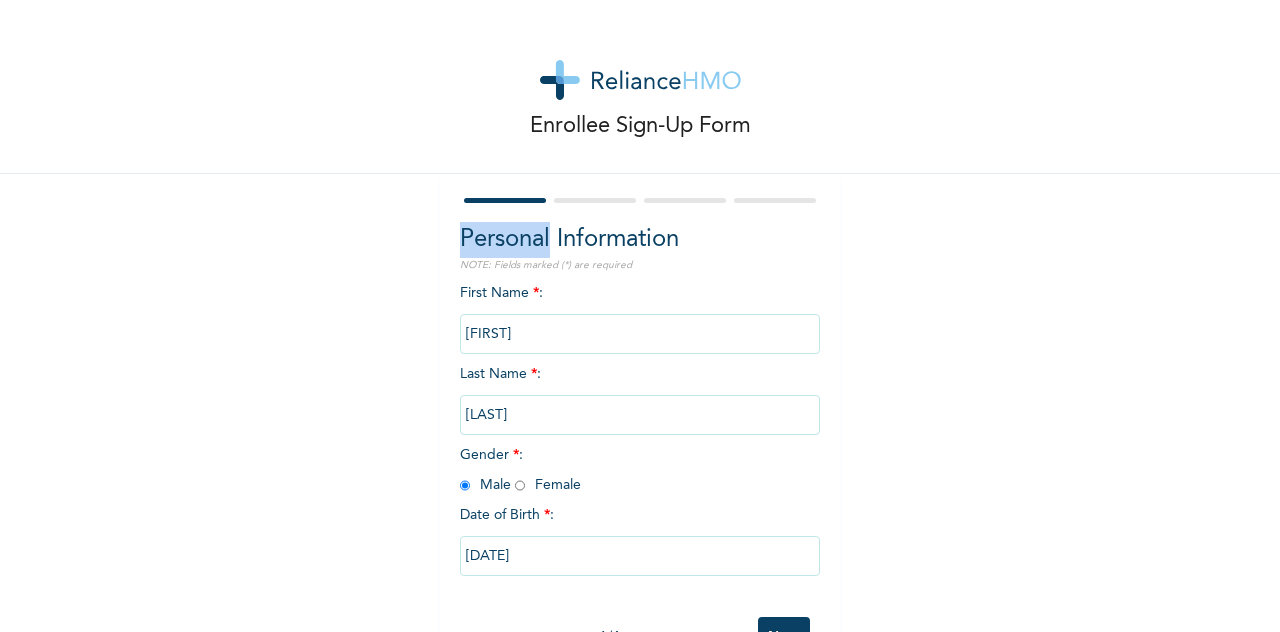 click on "Personal Information" at bounding box center (640, 240) 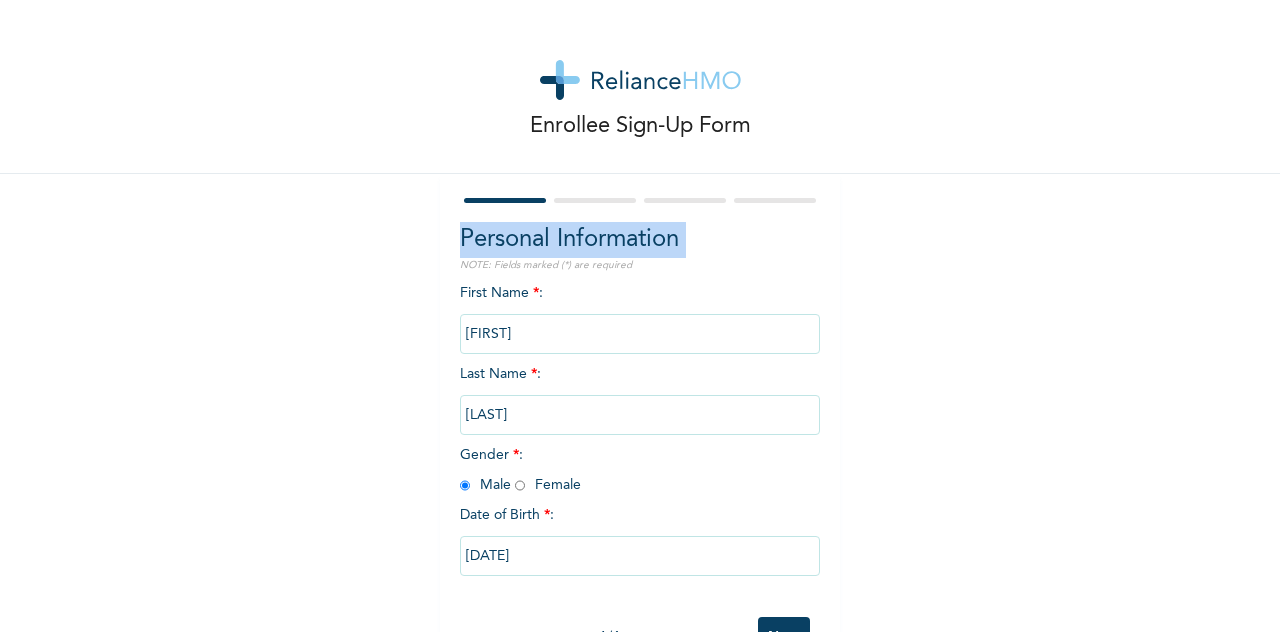 click on "Personal Information" at bounding box center (640, 240) 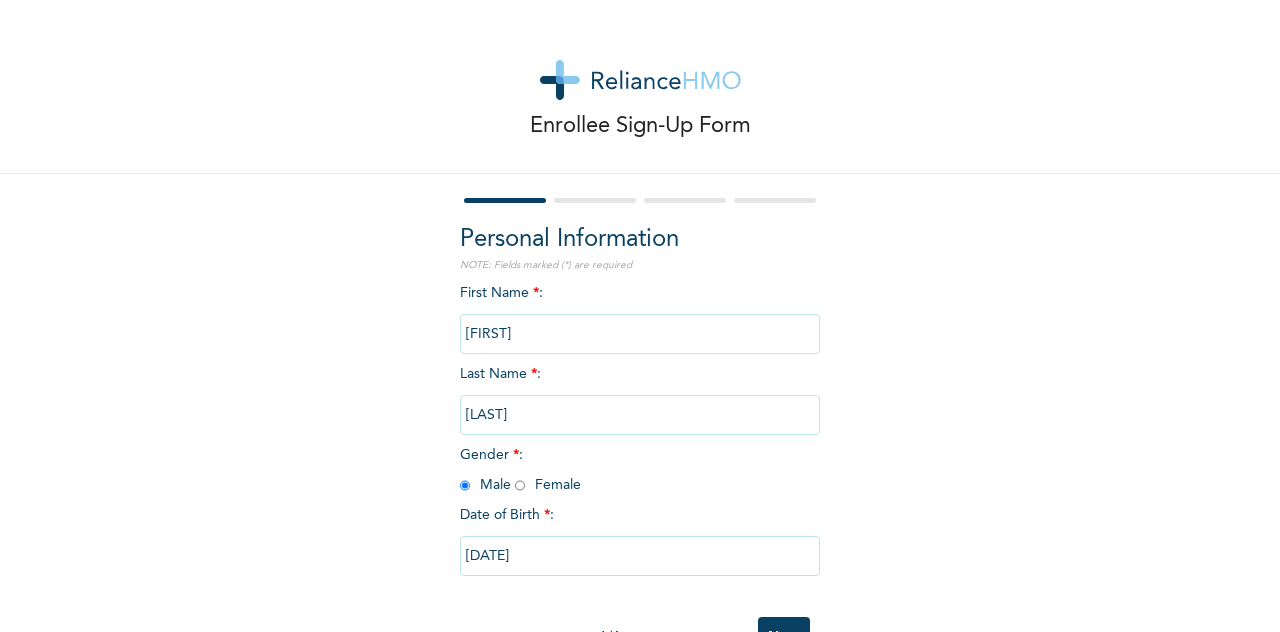 click on "NOTE: Fields marked (*) are required" at bounding box center (640, 265) 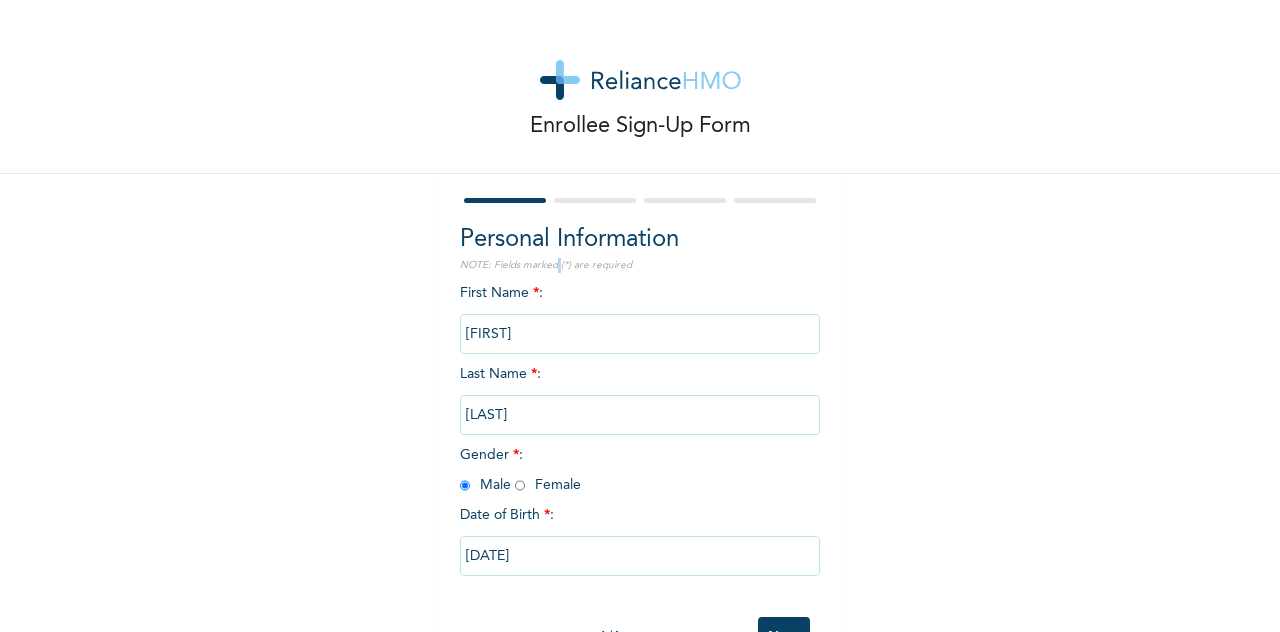 click on "NOTE: Fields marked (*) are required" at bounding box center [640, 265] 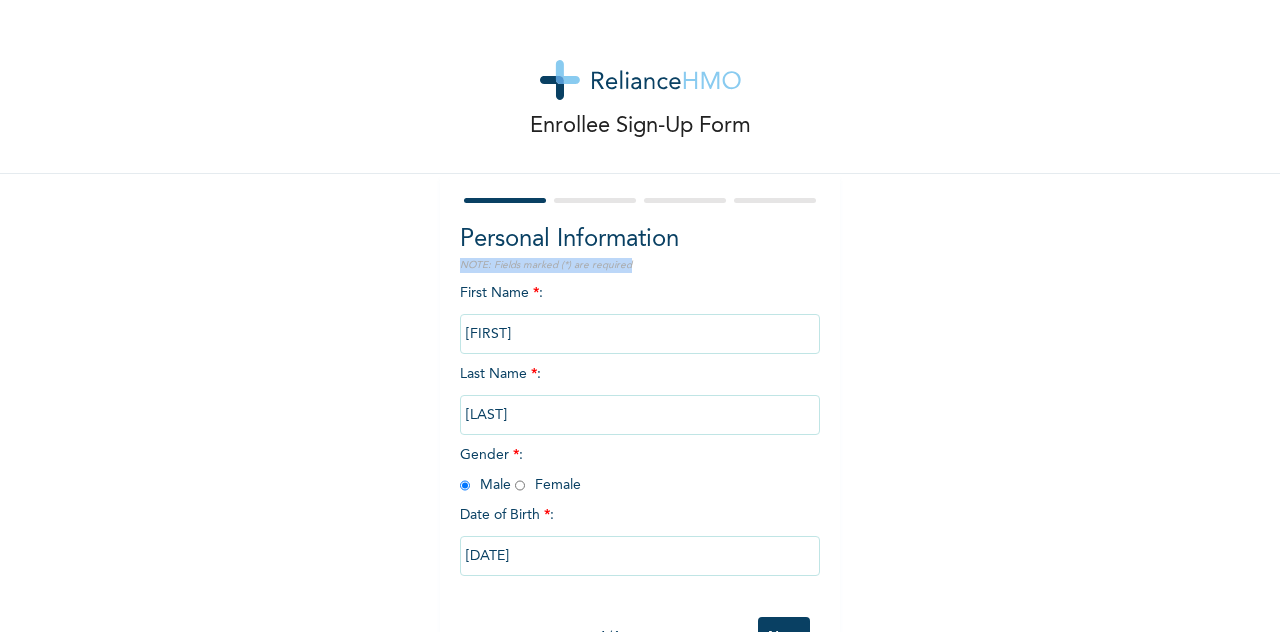 click on "NOTE: Fields marked (*) are required" at bounding box center [640, 265] 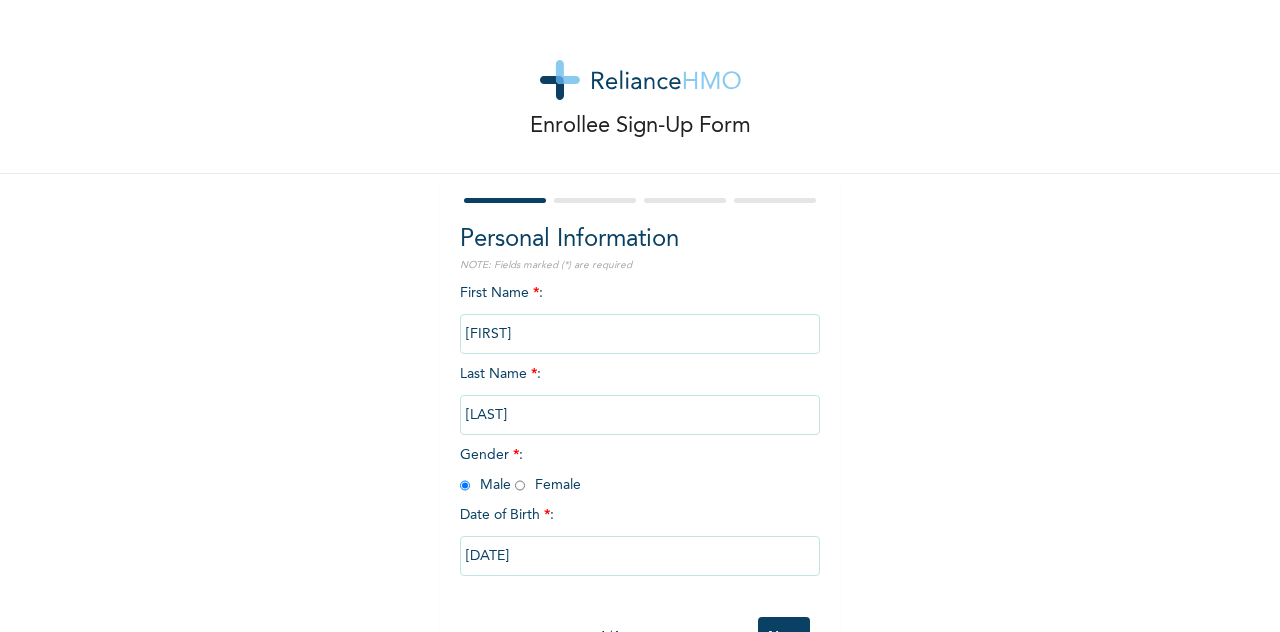 click on "Personal Information" at bounding box center (640, 240) 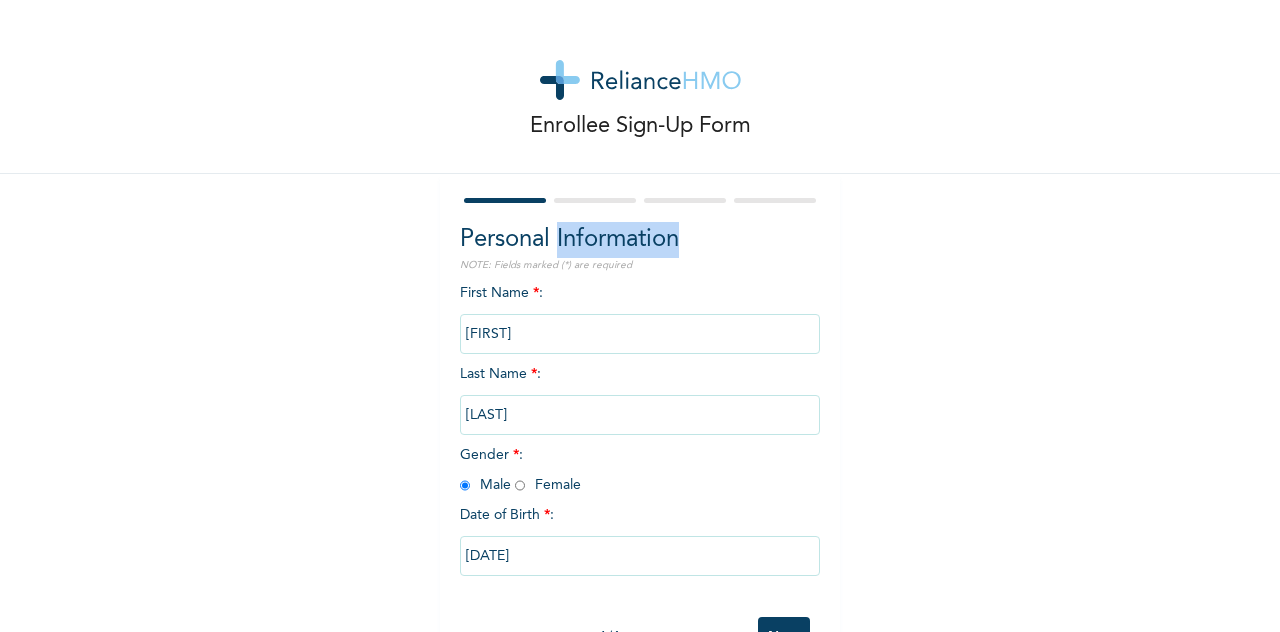 click on "Personal Information" at bounding box center (640, 240) 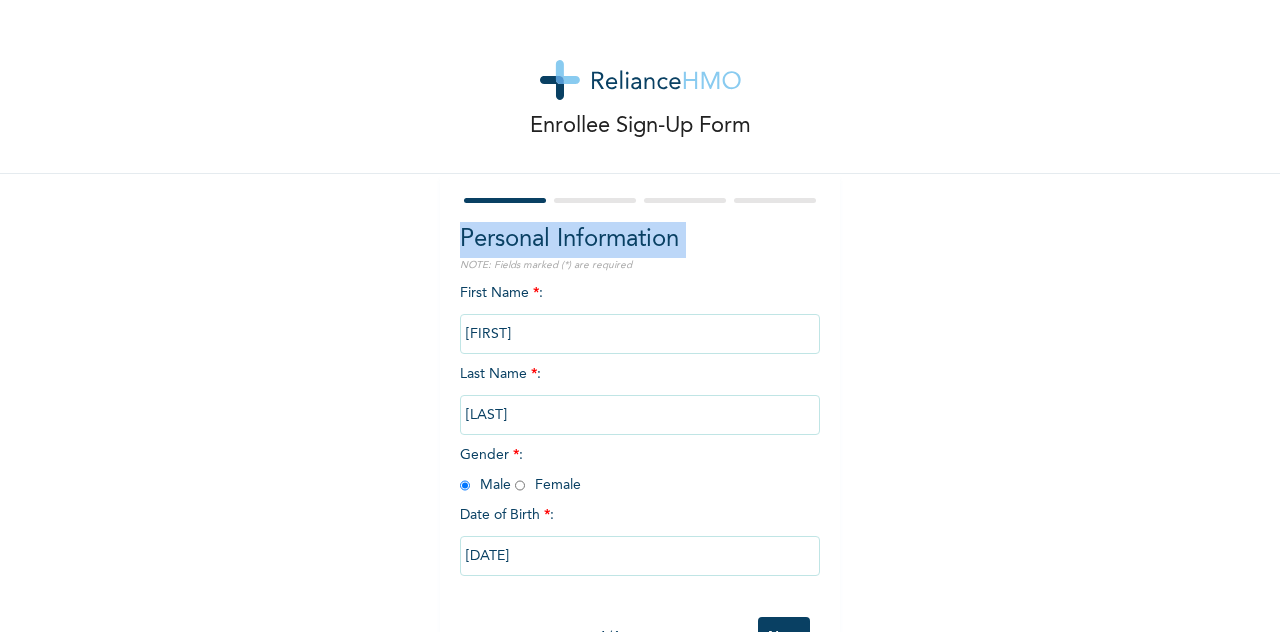 click on "Personal Information" at bounding box center [640, 240] 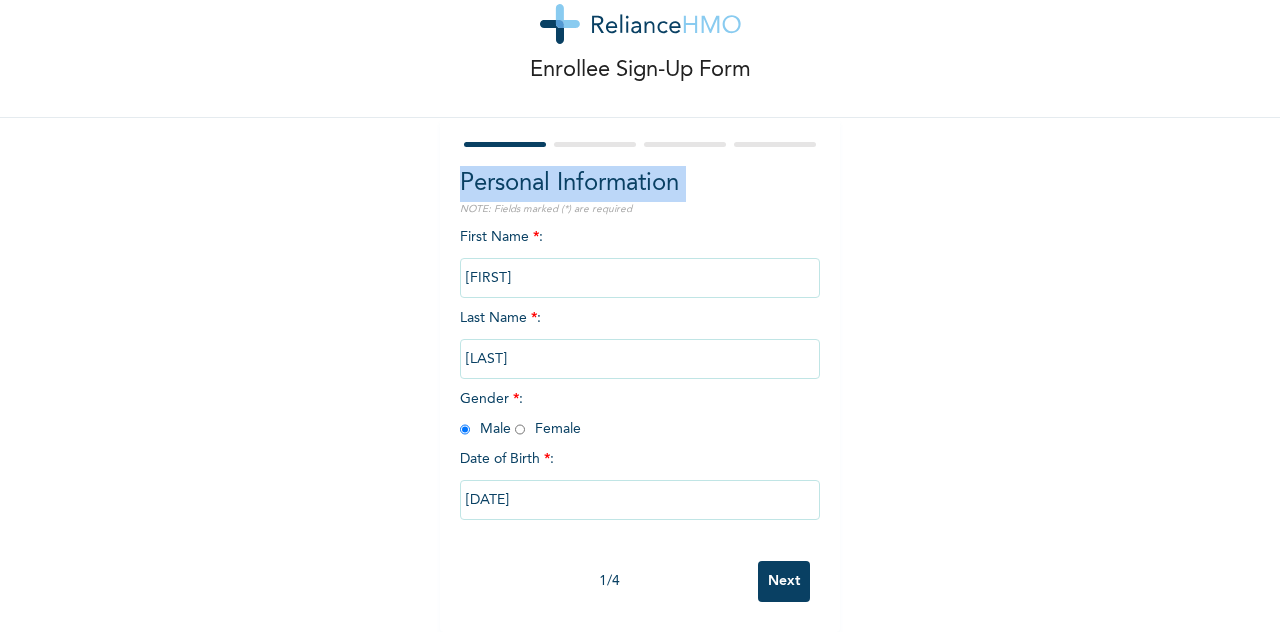 scroll, scrollTop: 73, scrollLeft: 0, axis: vertical 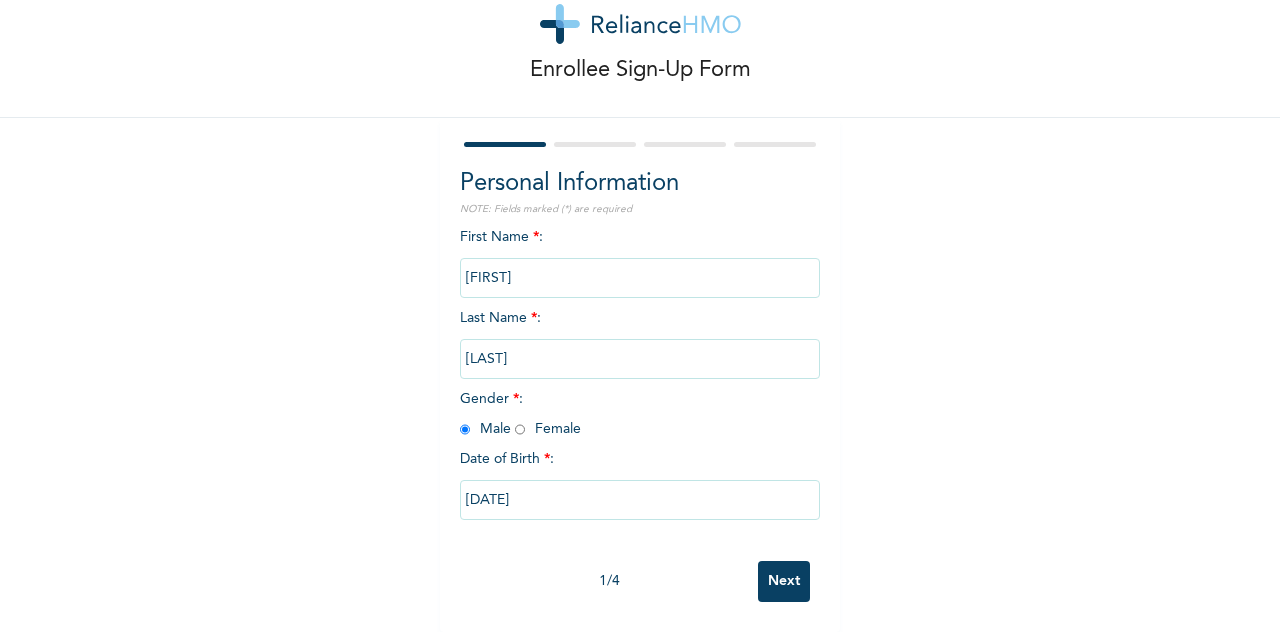 click on "NOTE: Fields marked (*) are required" at bounding box center [640, 209] 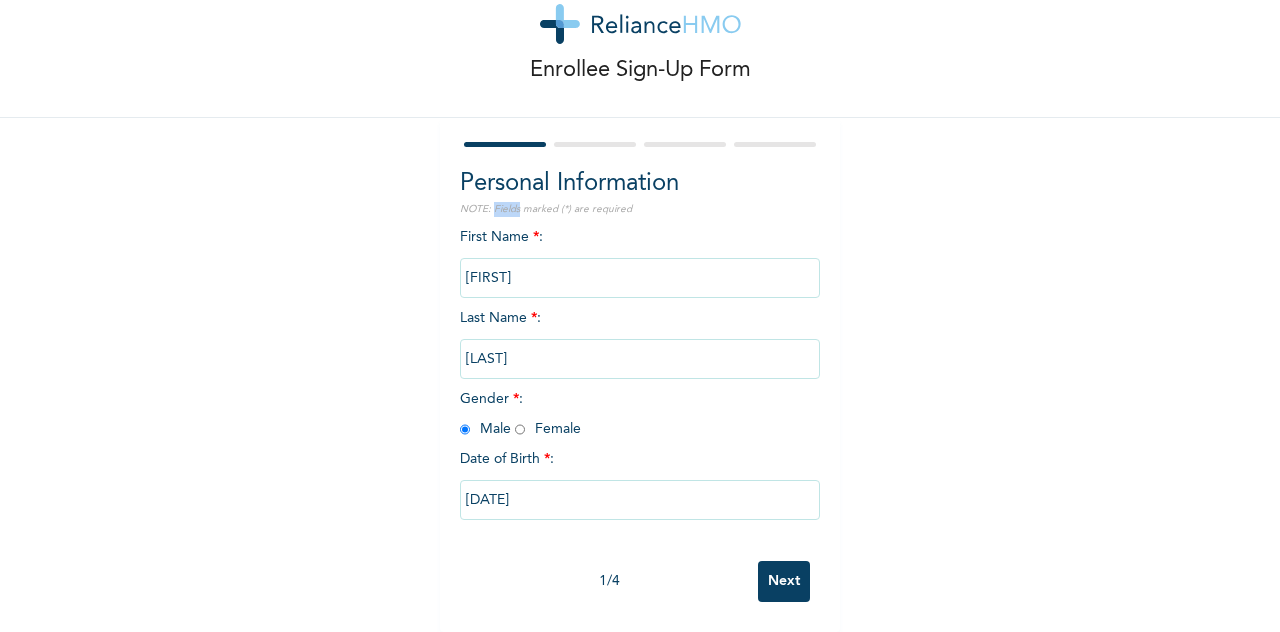 click on "NOTE: Fields marked (*) are required" at bounding box center [640, 209] 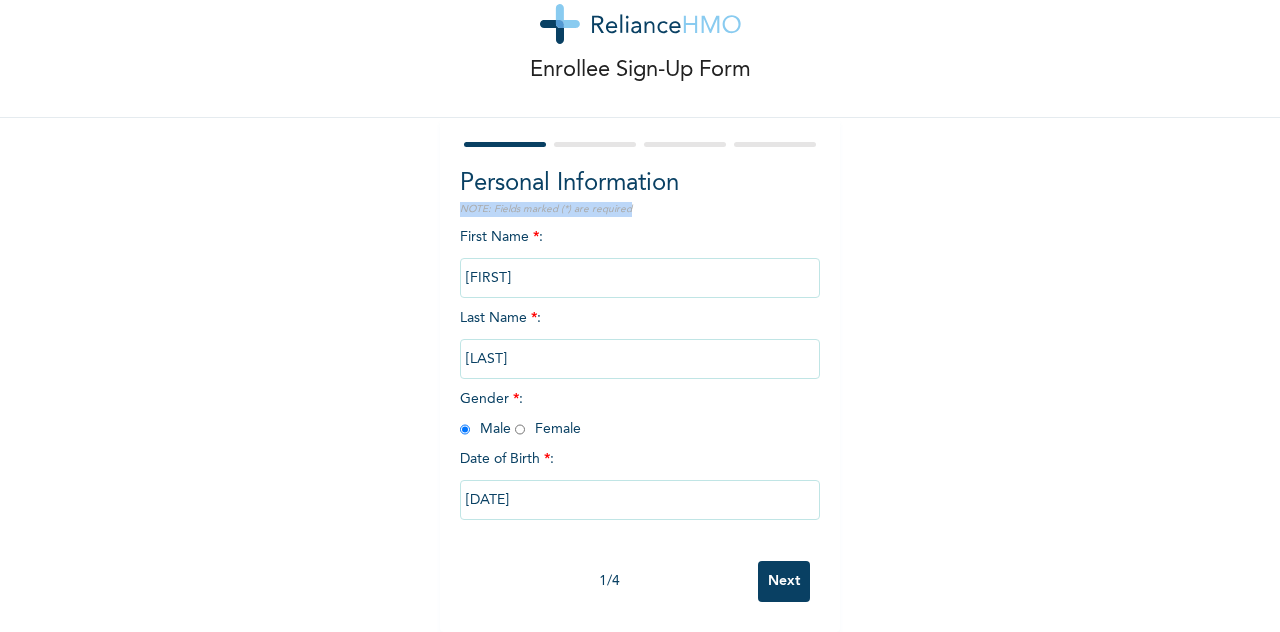 click on "NOTE: Fields marked (*) are required" at bounding box center (640, 209) 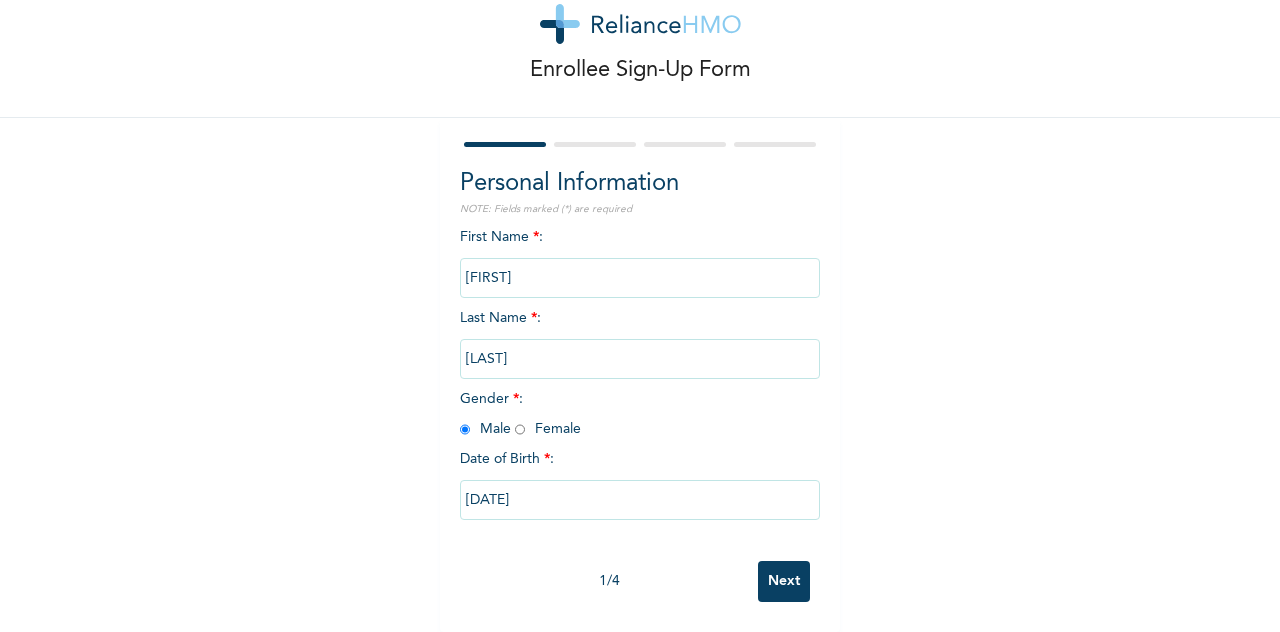 click on "Personal Information" at bounding box center (640, 184) 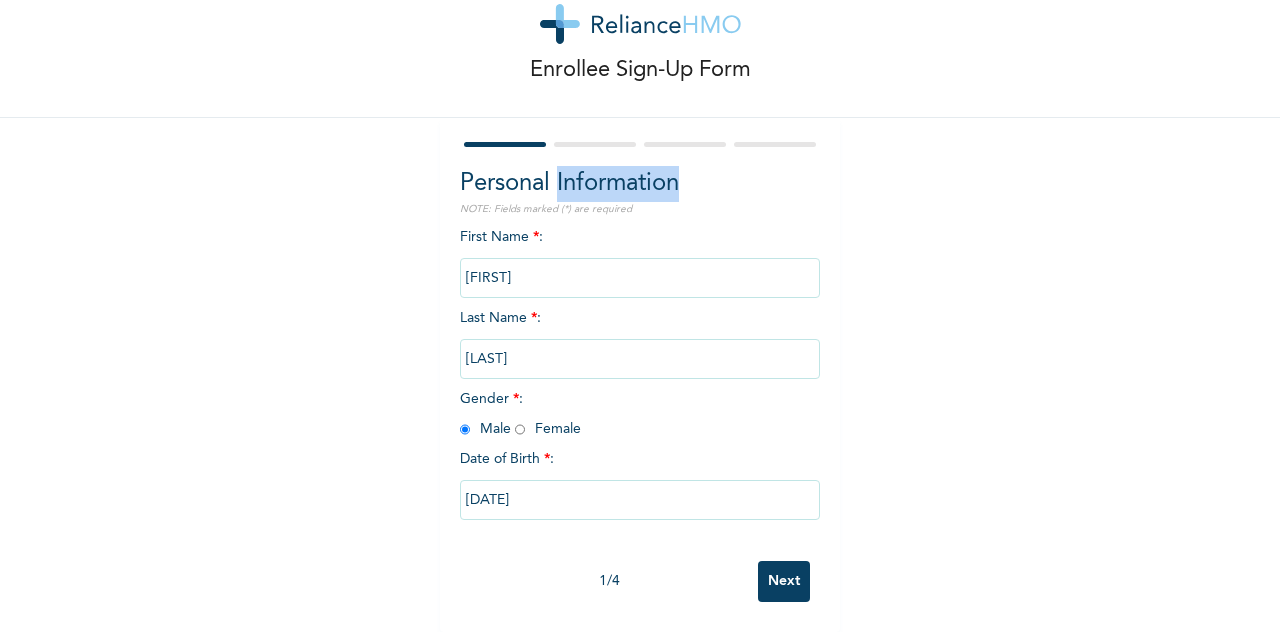 click on "Personal Information" at bounding box center (640, 184) 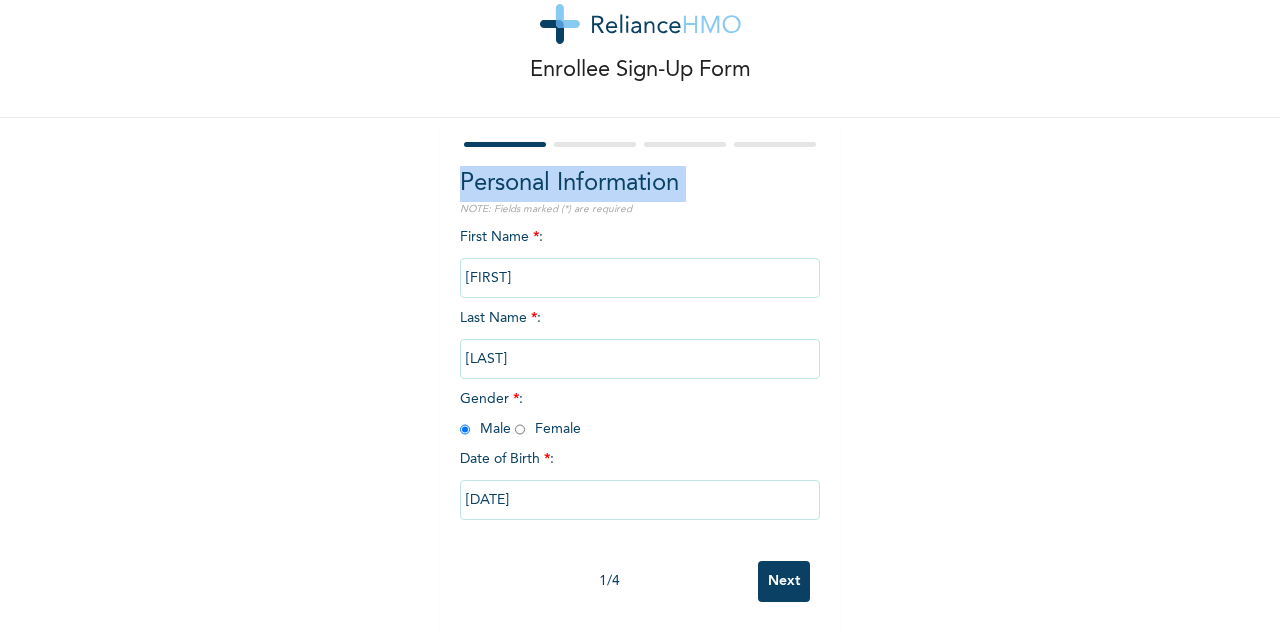 click on "Personal Information" at bounding box center (640, 184) 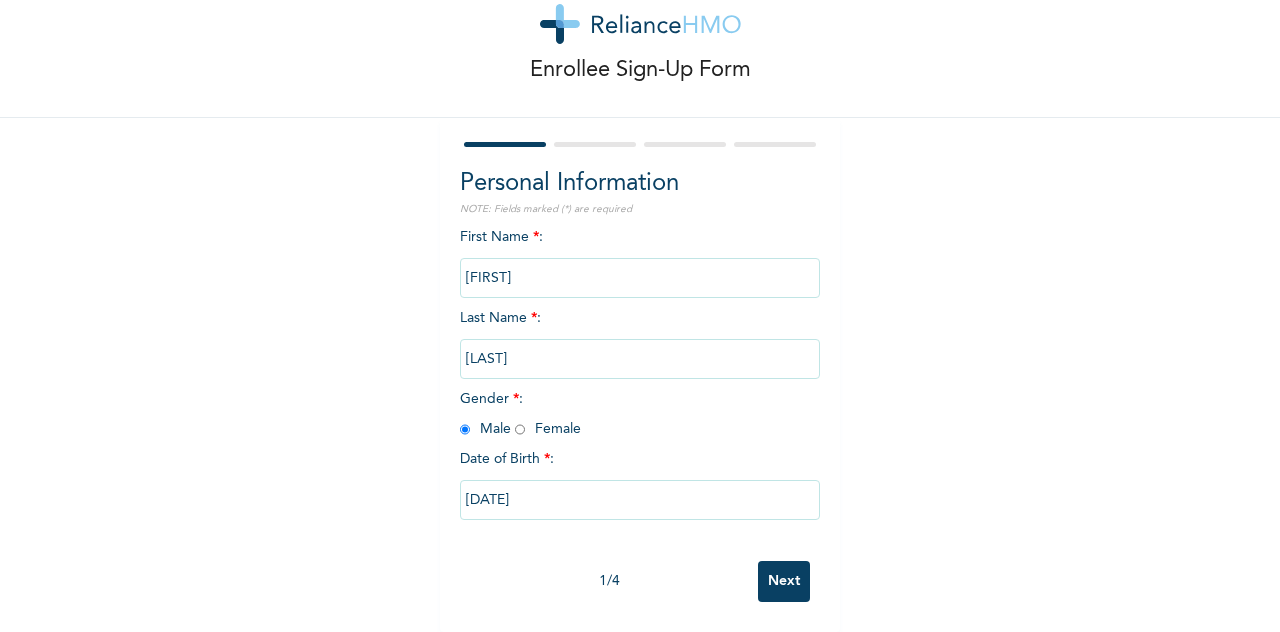 click on "Personal Information NOTE: Fields marked (*) are required First Name   * : Simileoluwa Last Name   * : Adeleye Gender   * : Male   Female Date of Birth   * : 05/20/1995 1  / 4 Next" at bounding box center (640, 375) 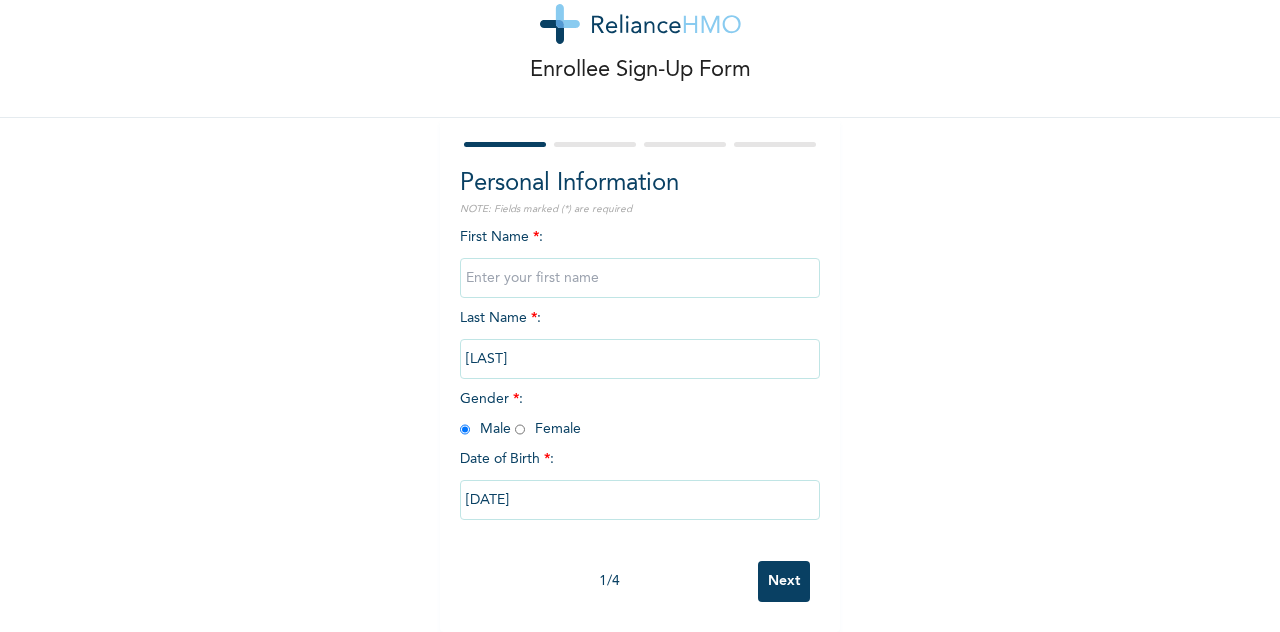 type 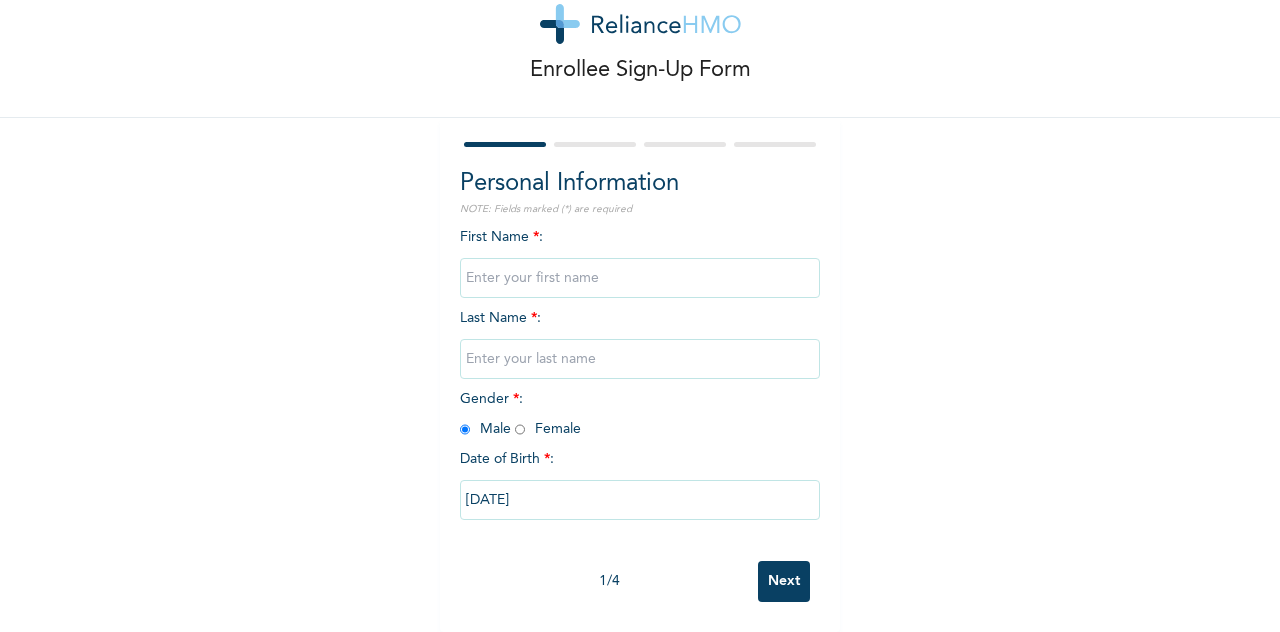 type 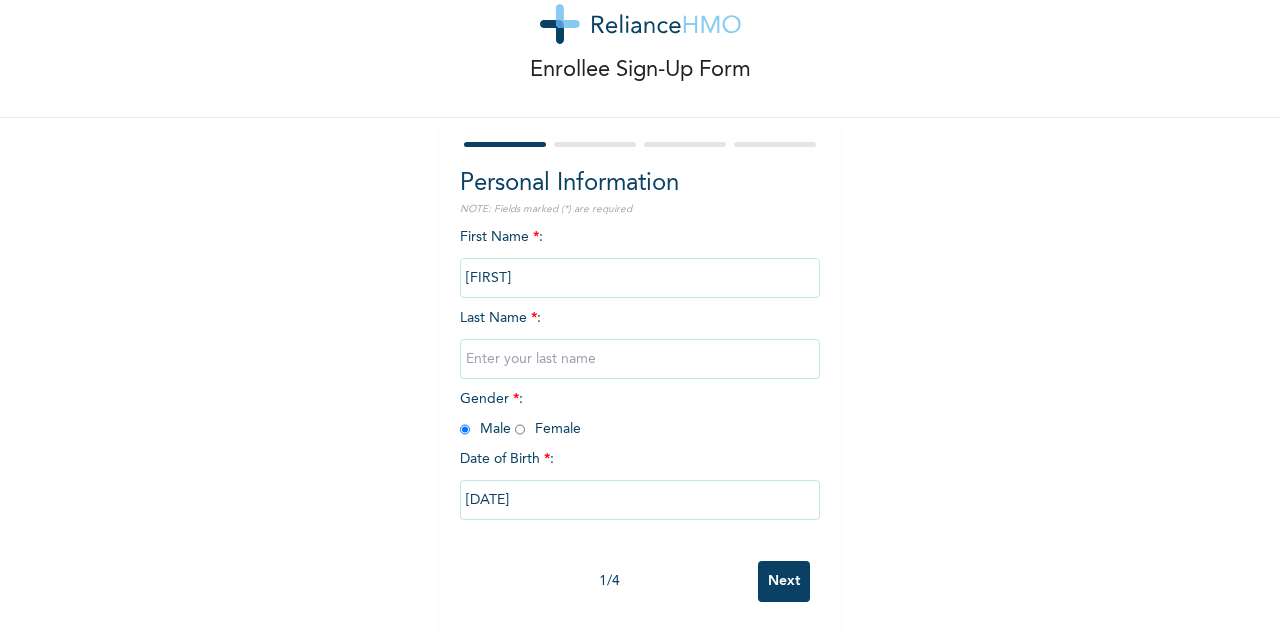 type on "Simileoluwa" 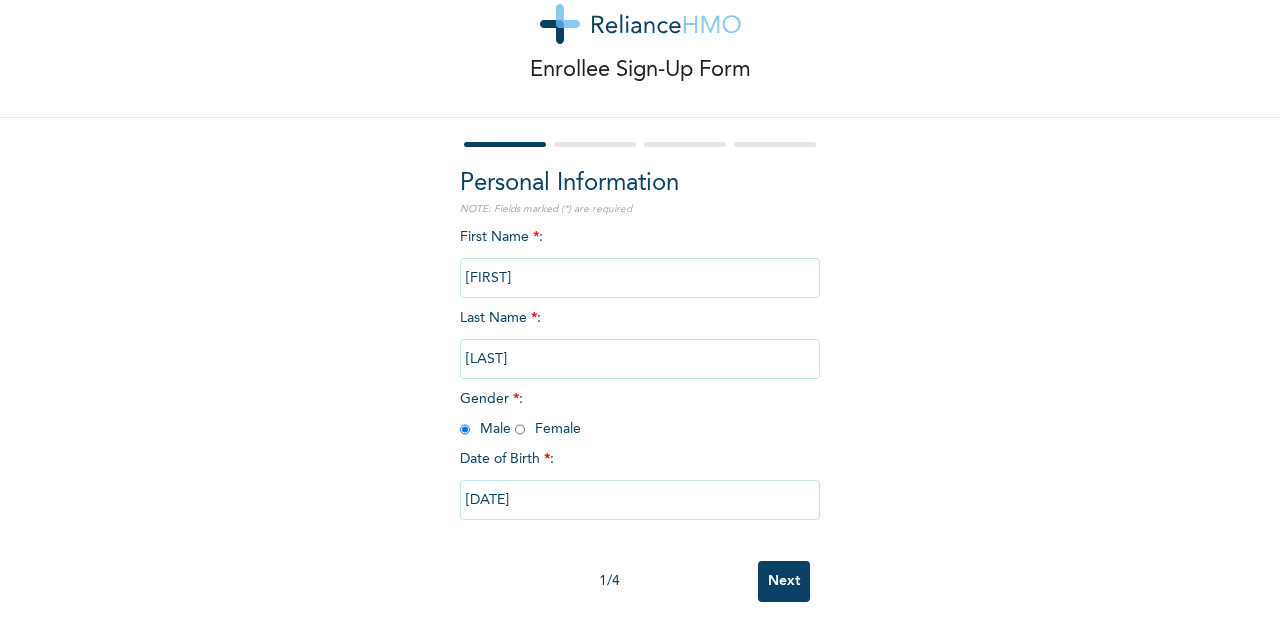 type on "Adeleye" 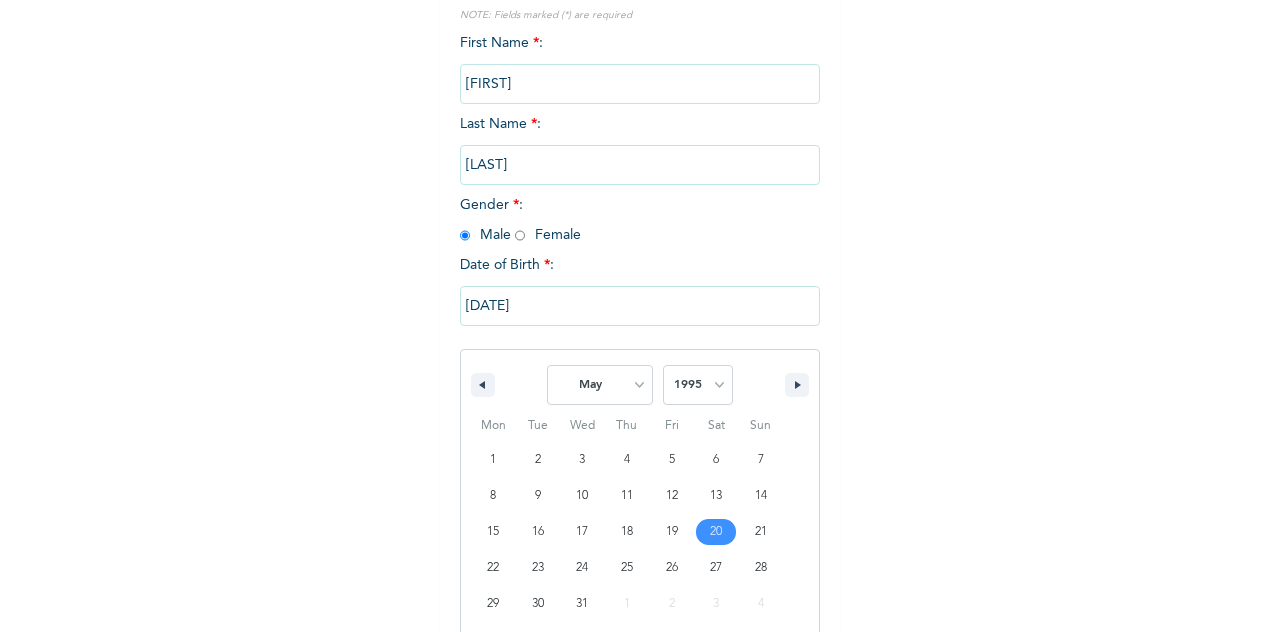 scroll, scrollTop: 278, scrollLeft: 0, axis: vertical 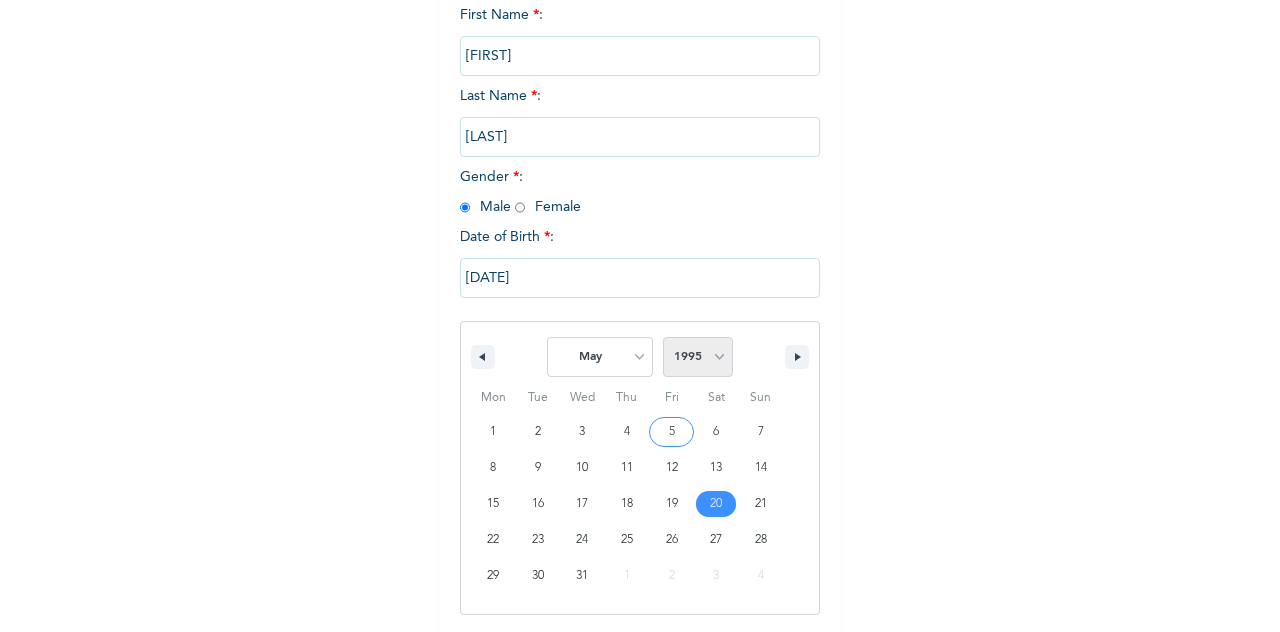 click on "2025 2024 2023 2022 2021 2020 2019 2018 2017 2016 2015 2014 2013 2012 2011 2010 2009 2008 2007 2006 2005 2004 2003 2002 2001 2000 1999 1998 1997 1996 1995 1994 1993 1992 1991 1990 1989 1988 1987 1986 1985 1984 1983 1982 1981 1980 1979 1978 1977 1976 1975 1974 1973 1972 1971 1970 1969 1968 1967 1966 1965 1964 1963 1962 1961 1960 1959 1958 1957 1956 1955 1954 1953 1952 1951 1950 1949 1948 1947 1946 1945 1944 1943 1942 1941 1940 1939 1938 1937 1936 1935 1934 1933 1932 1931 1930 1929 1928 1927 1926 1925 1924 1923 1922 1921 1920 1919 1918 1917 1916 1915 1914 1913 1912 1911 1910 1909 1908 1907 1906 1905" at bounding box center [698, 357] 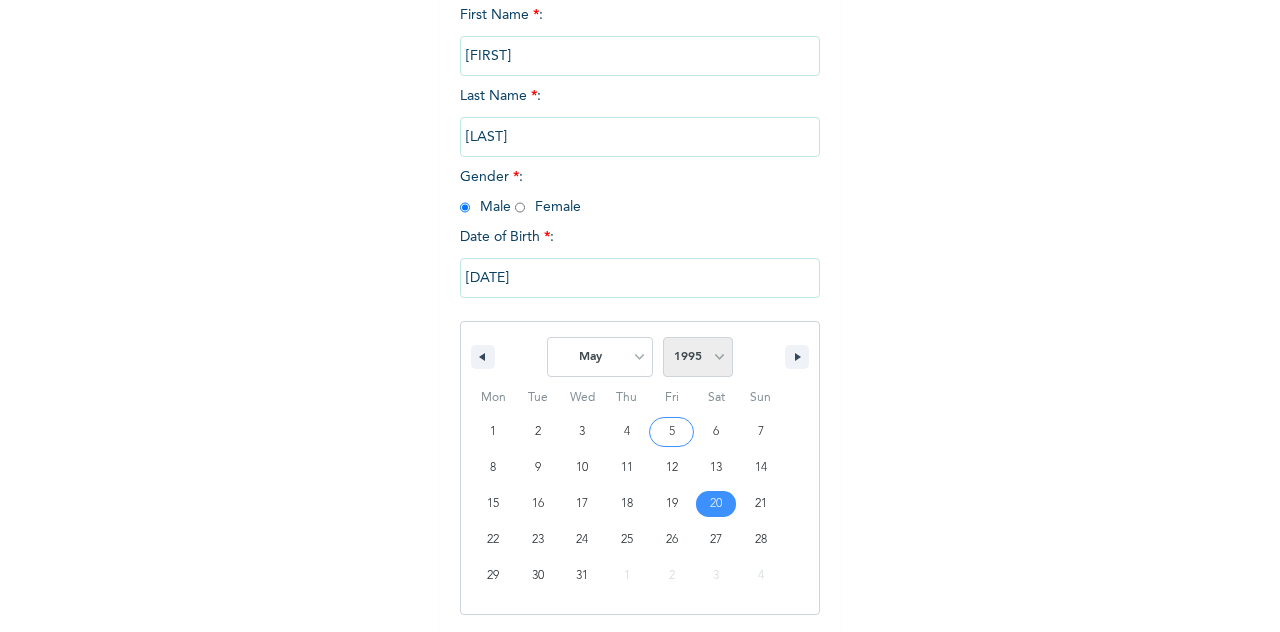 select on "1999" 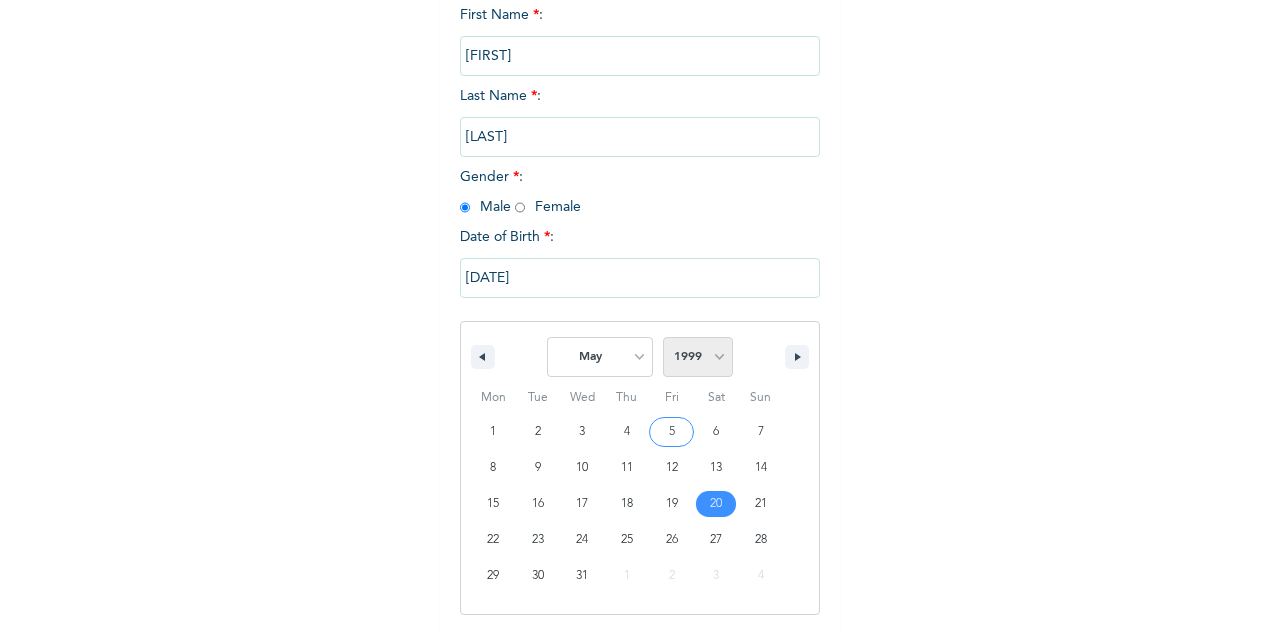 click on "2025 2024 2023 2022 2021 2020 2019 2018 2017 2016 2015 2014 2013 2012 2011 2010 2009 2008 2007 2006 2005 2004 2003 2002 2001 2000 1999 1998 1997 1996 1995 1994 1993 1992 1991 1990 1989 1988 1987 1986 1985 1984 1983 1982 1981 1980 1979 1978 1977 1976 1975 1974 1973 1972 1971 1970 1969 1968 1967 1966 1965 1964 1963 1962 1961 1960 1959 1958 1957 1956 1955 1954 1953 1952 1951 1950 1949 1948 1947 1946 1945 1944 1943 1942 1941 1940 1939 1938 1937 1936 1935 1934 1933 1932 1931 1930 1929 1928 1927 1926 1925 1924 1923 1922 1921 1920 1919 1918 1917 1916 1915 1914 1913 1912 1911 1910 1909 1908 1907 1906 1905" at bounding box center (698, 357) 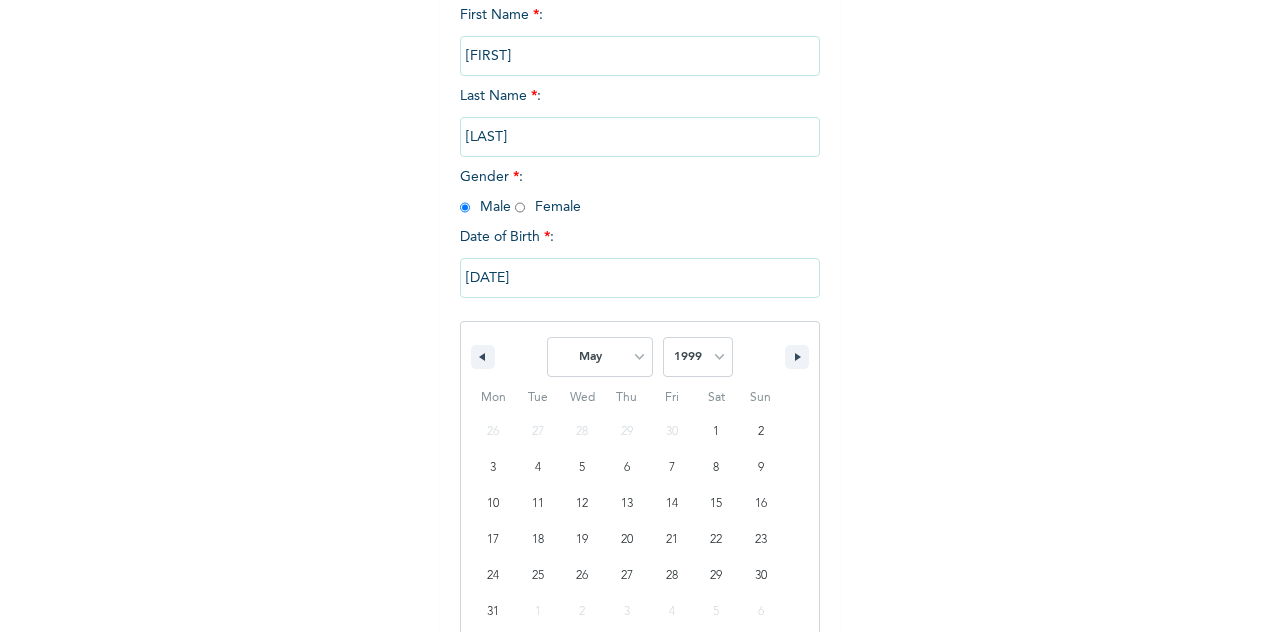 scroll, scrollTop: 416, scrollLeft: 0, axis: vertical 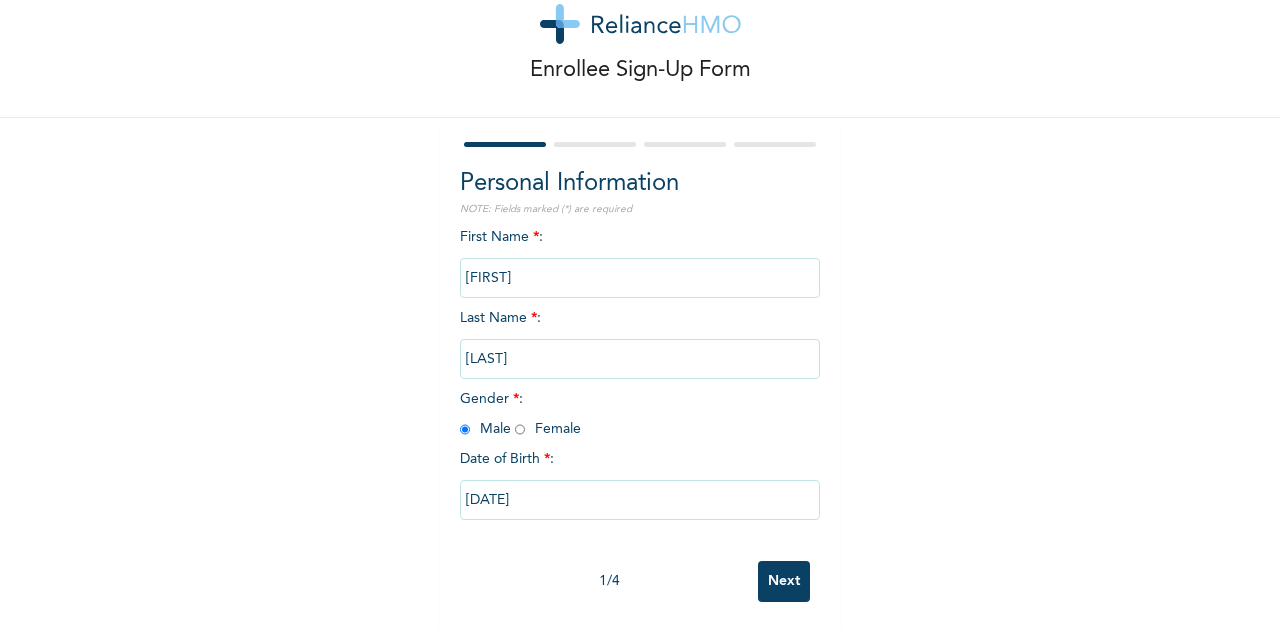 click on "Next" at bounding box center [784, 581] 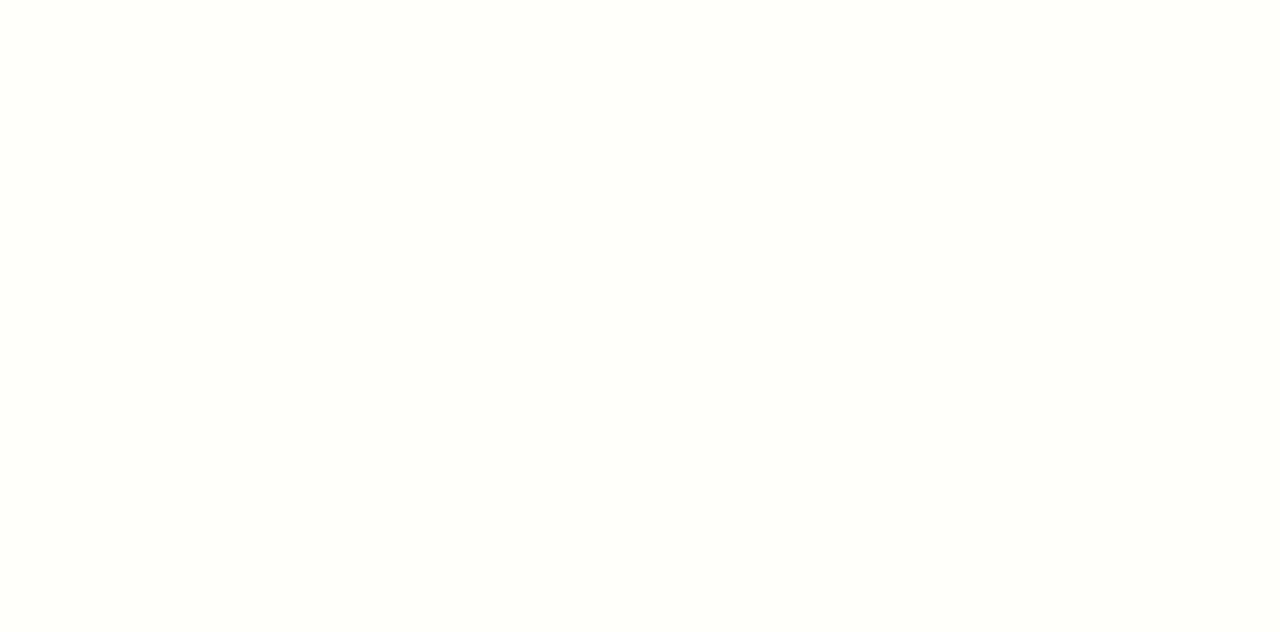 click at bounding box center (640, 316) 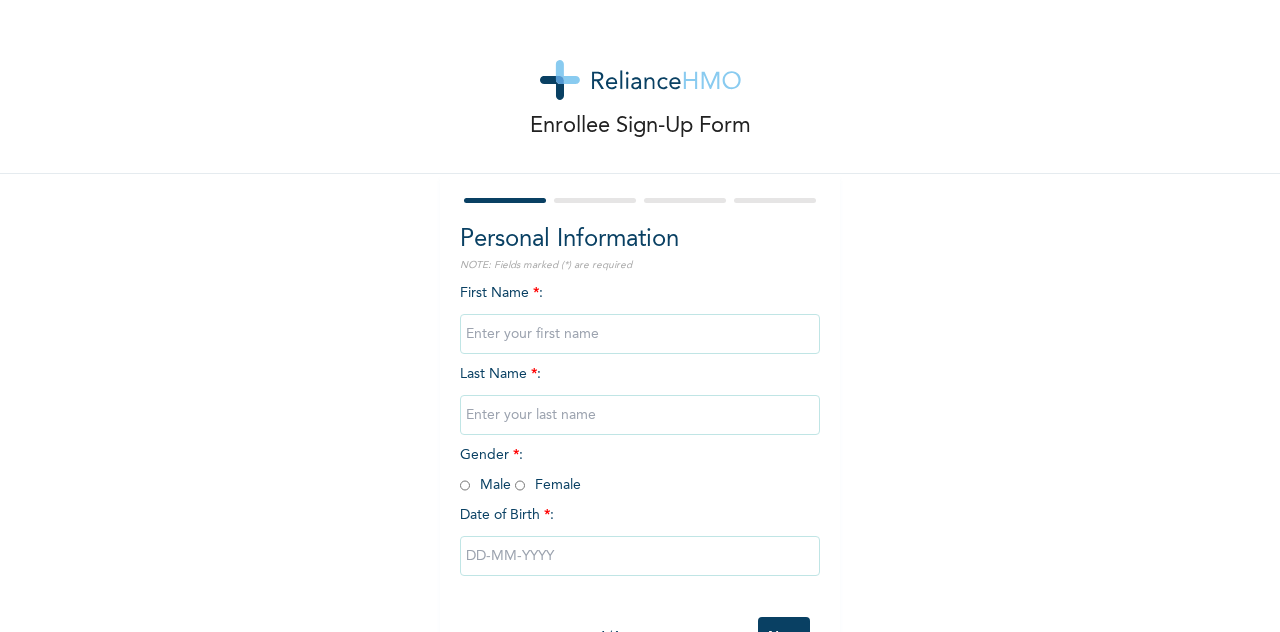 scroll, scrollTop: 0, scrollLeft: 0, axis: both 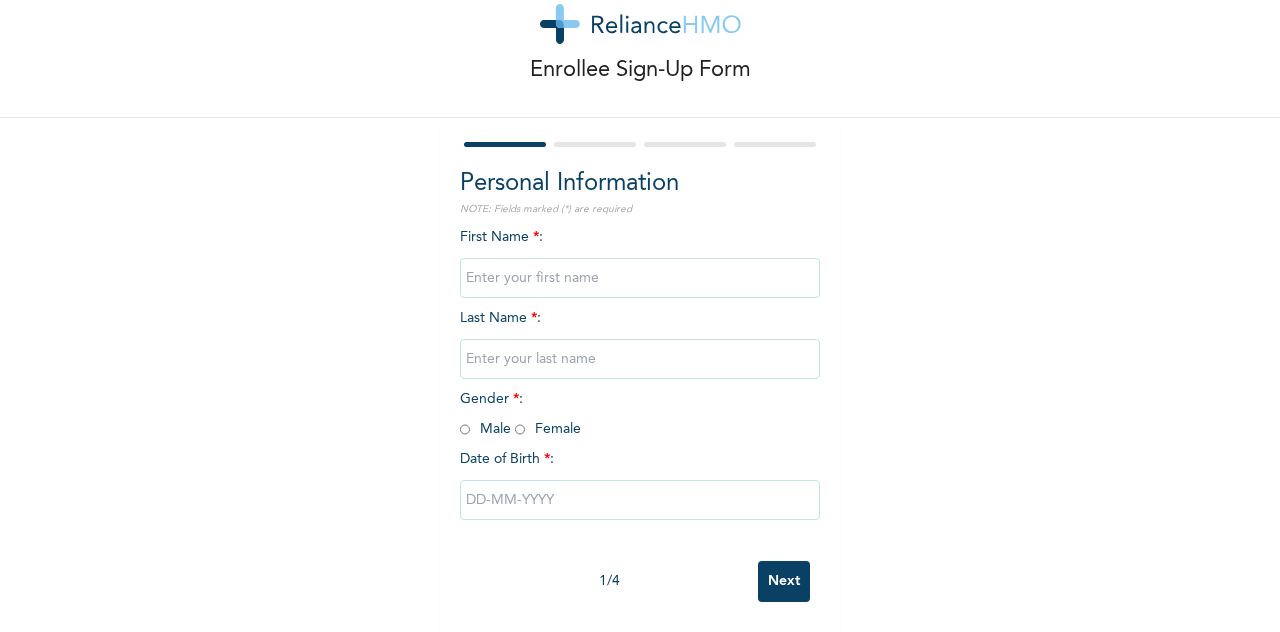 click at bounding box center (465, 429) 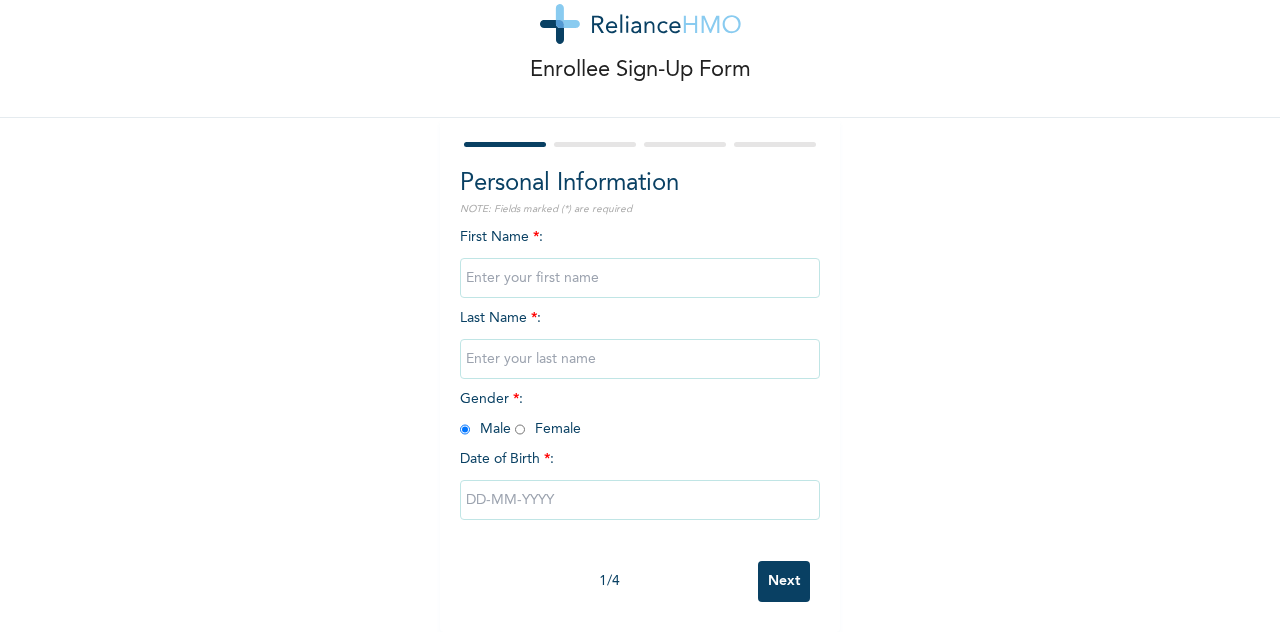 radio on "true" 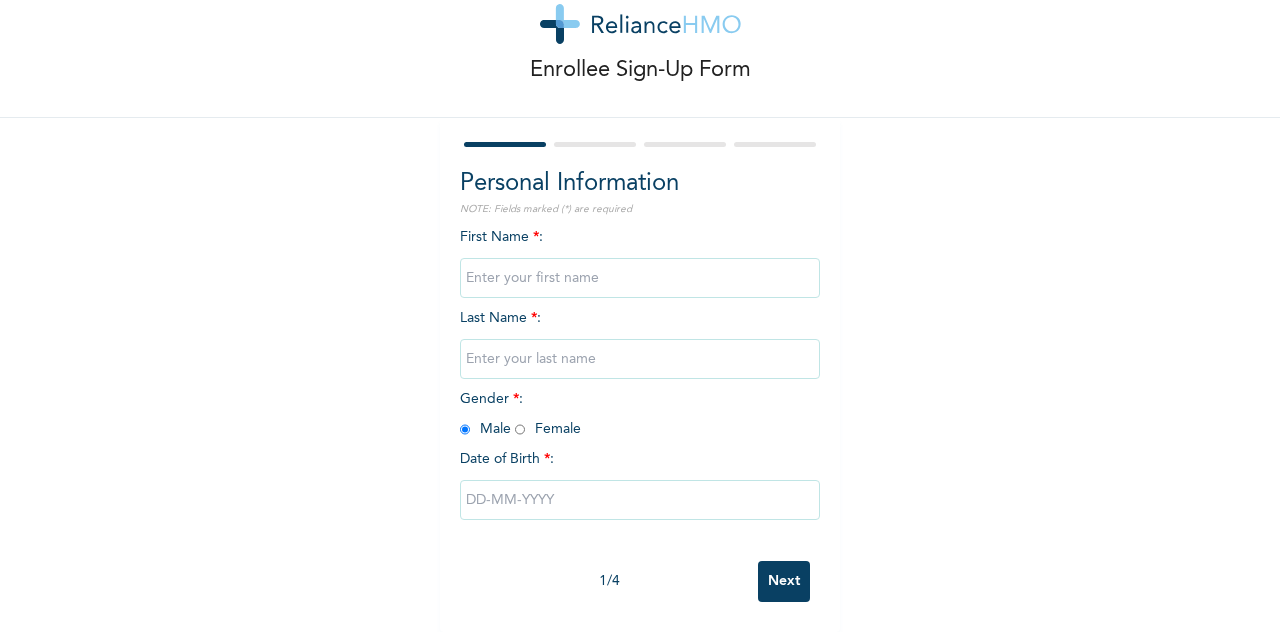 type on "Simileoluwa" 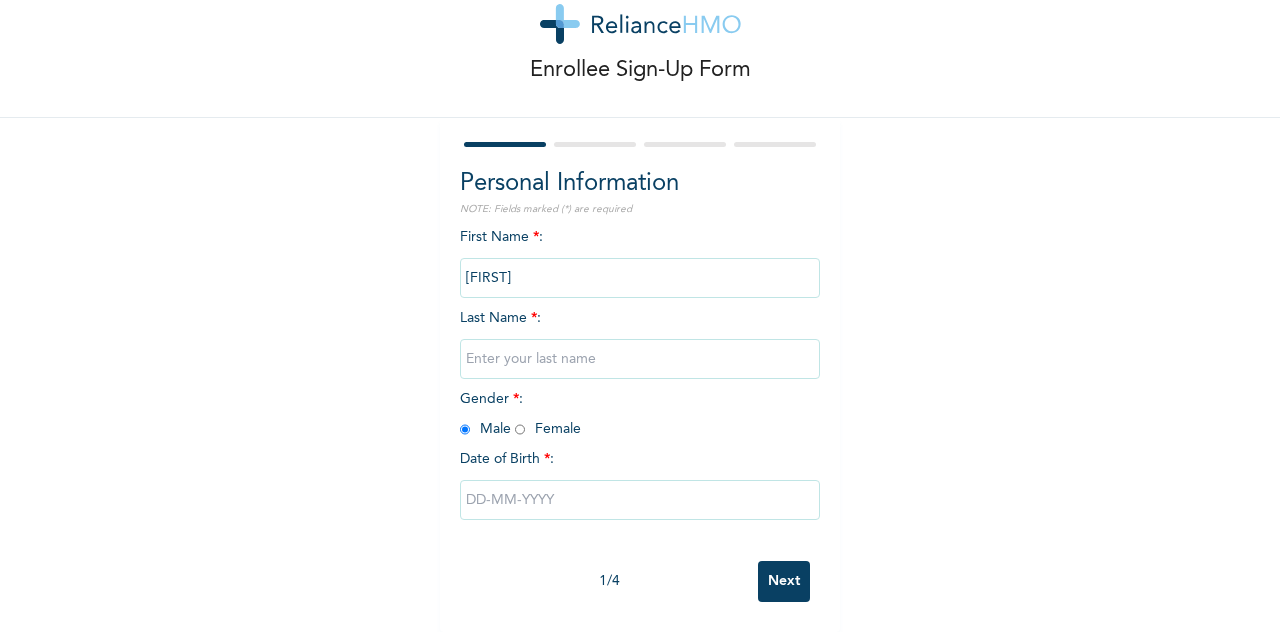 click at bounding box center (640, 359) 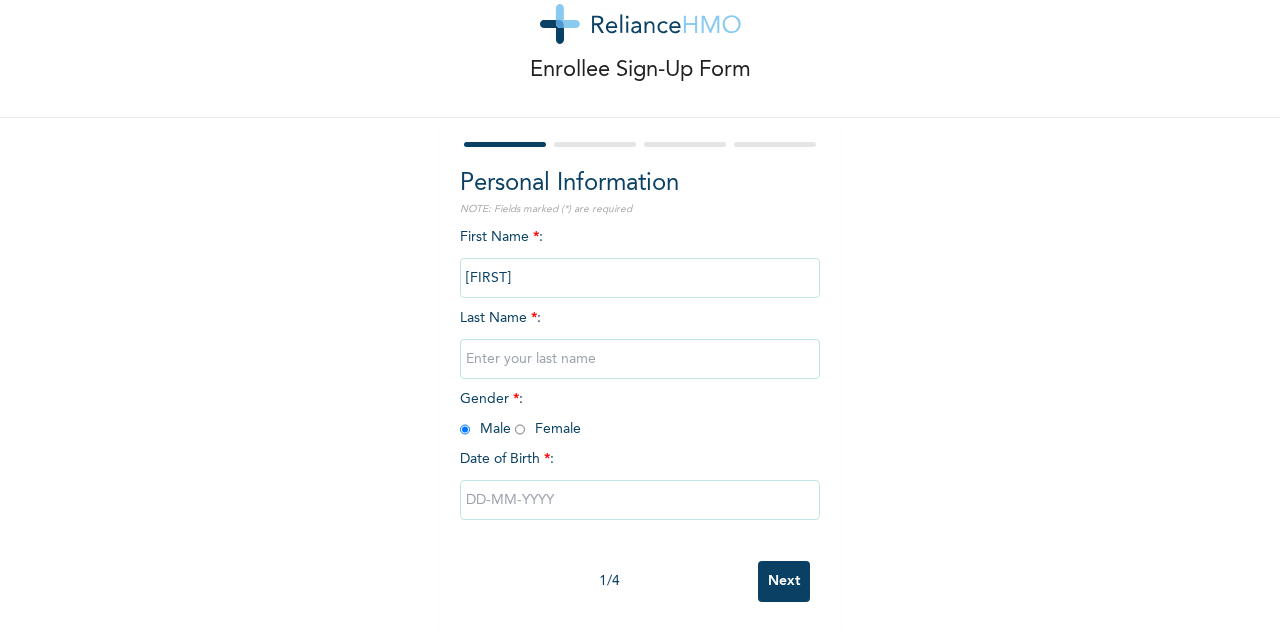 type on "Adeleye" 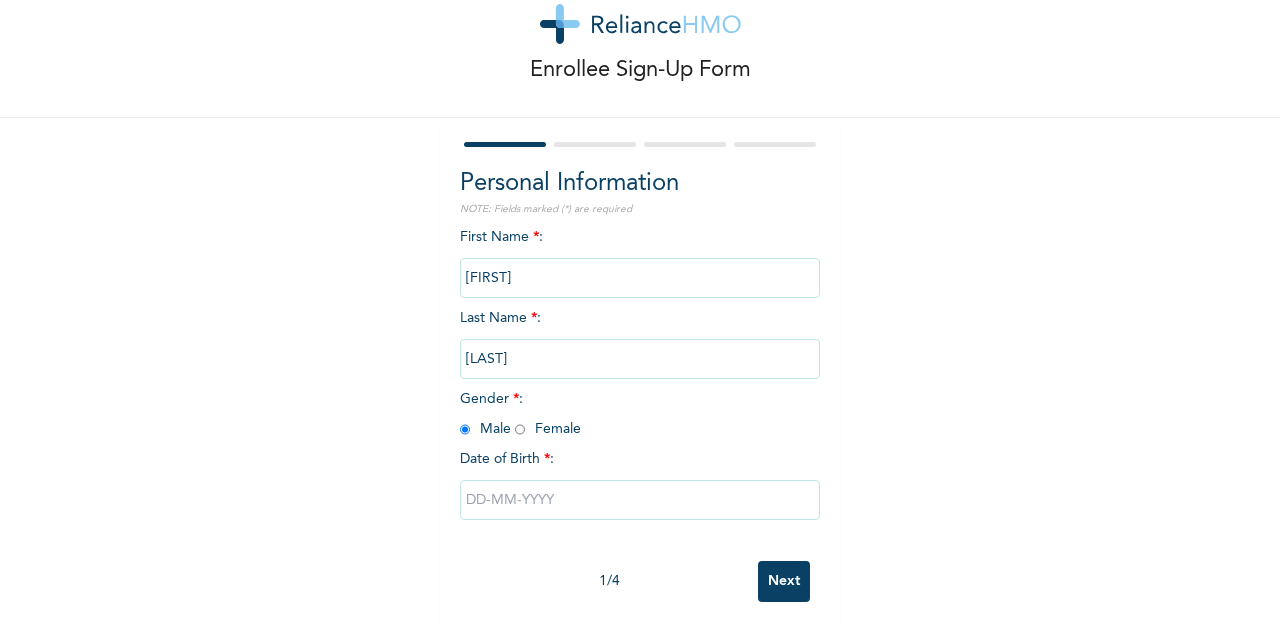 click at bounding box center (640, 500) 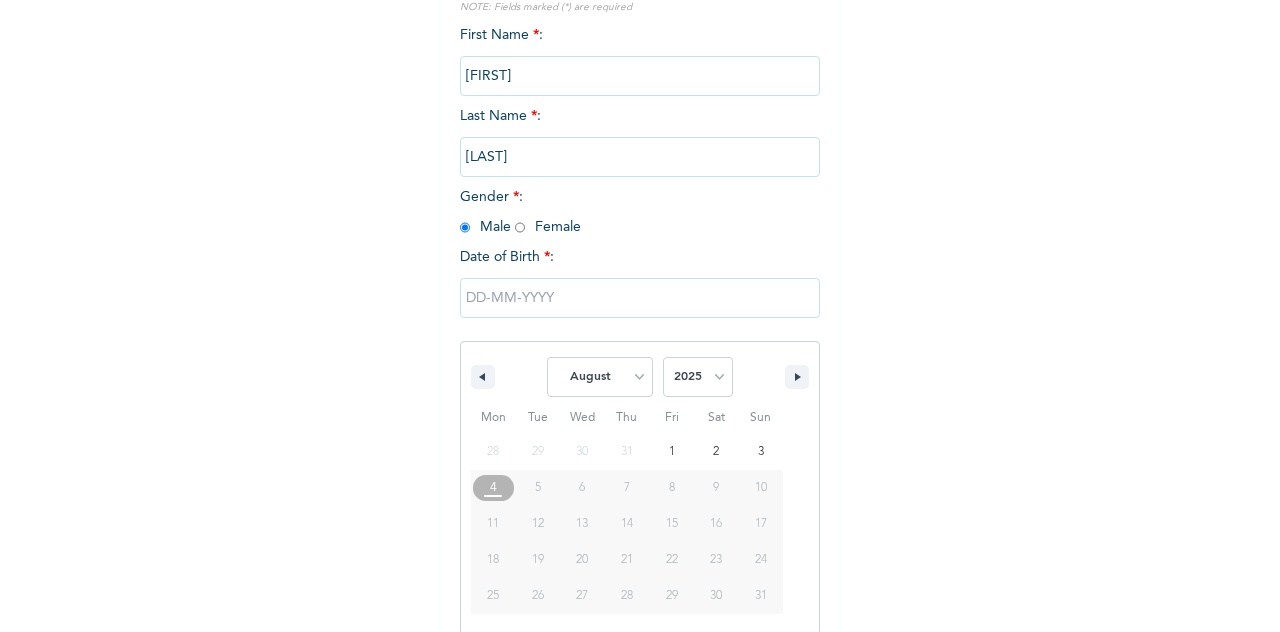 scroll, scrollTop: 278, scrollLeft: 0, axis: vertical 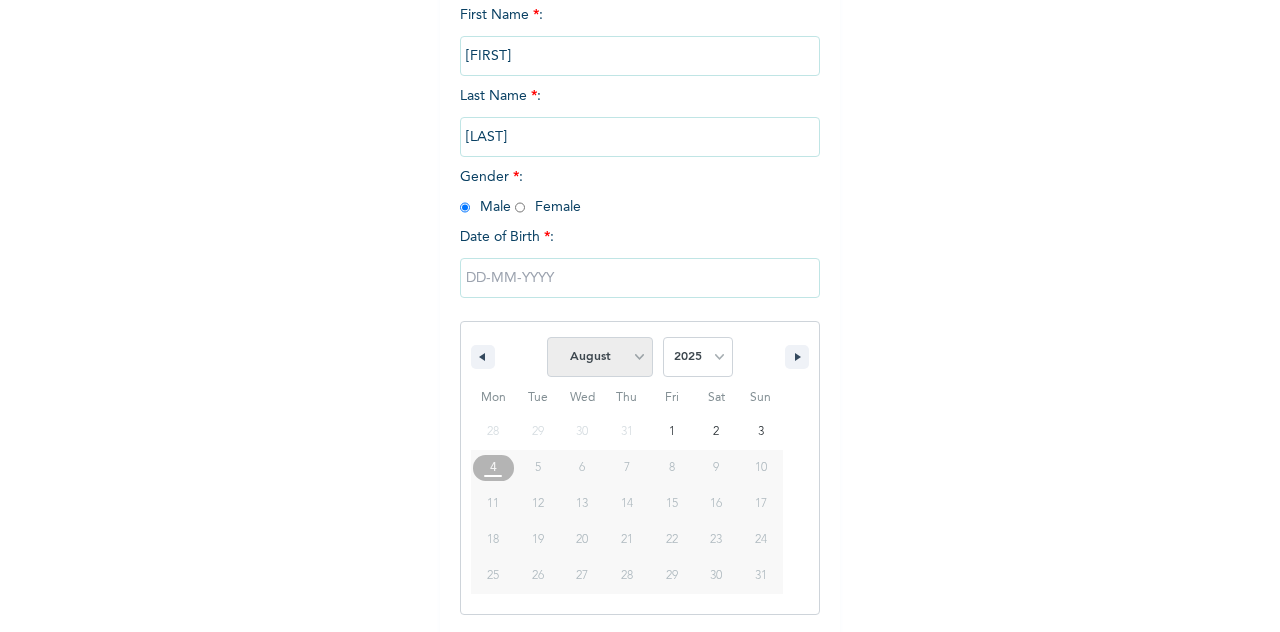 click on "January February March April May June July August September October November December" at bounding box center [600, 357] 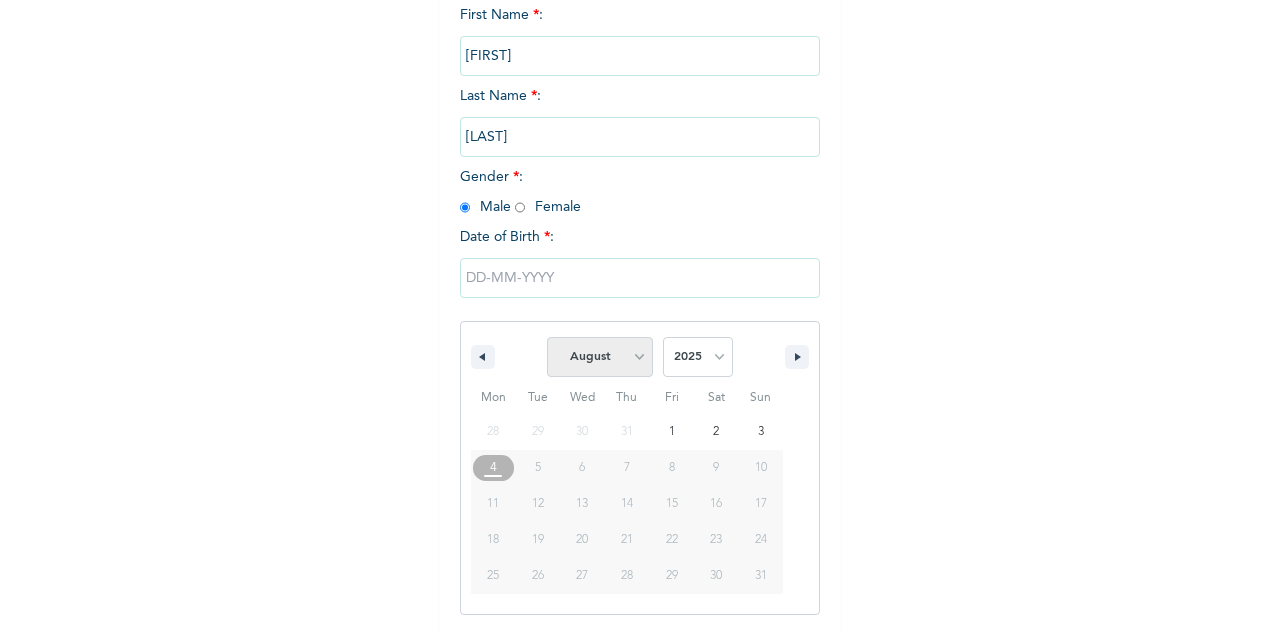 select on "4" 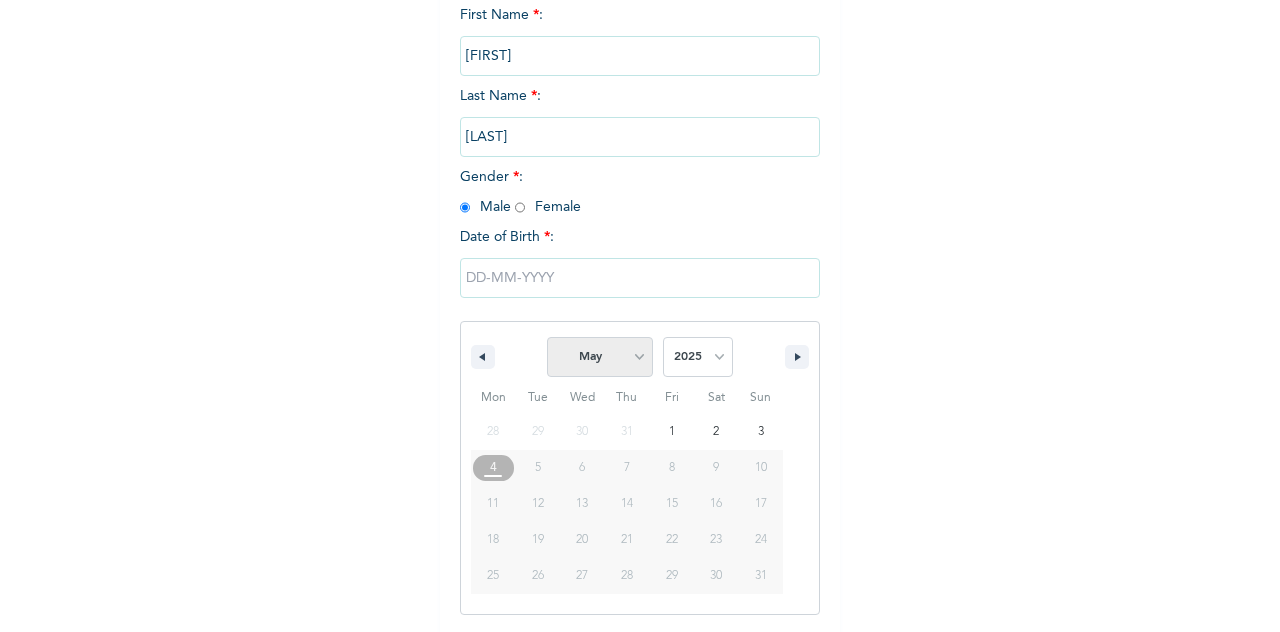 click on "January February March April May June July August September October November December" at bounding box center (600, 357) 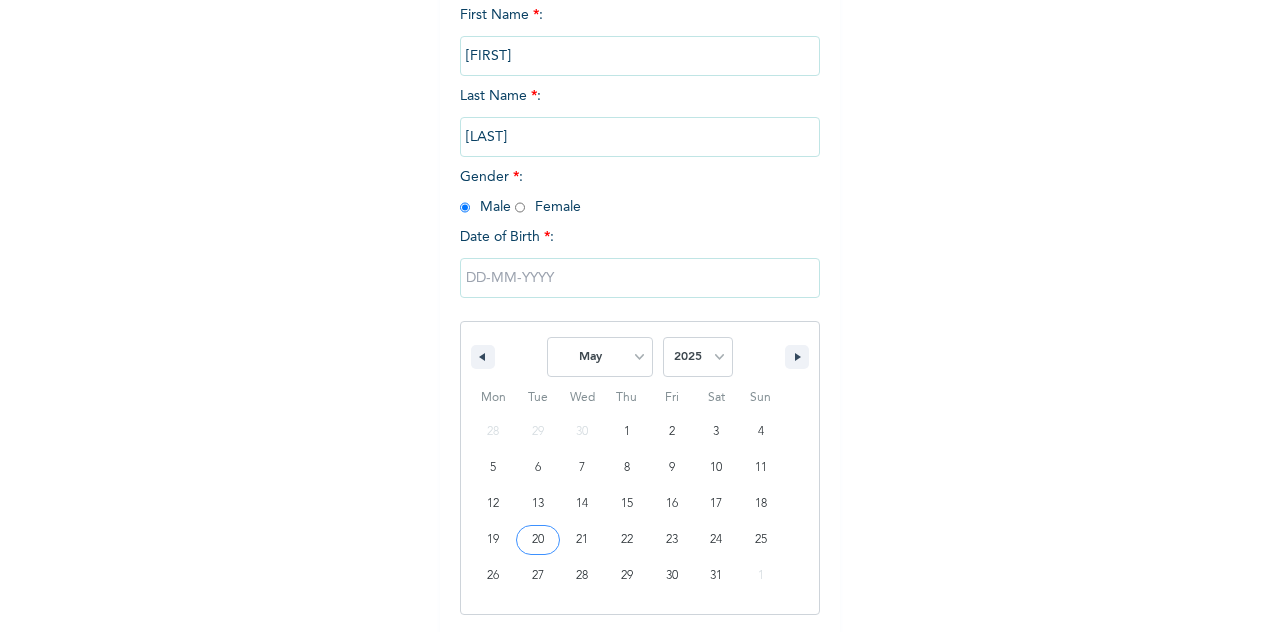 type on "05/20/2025" 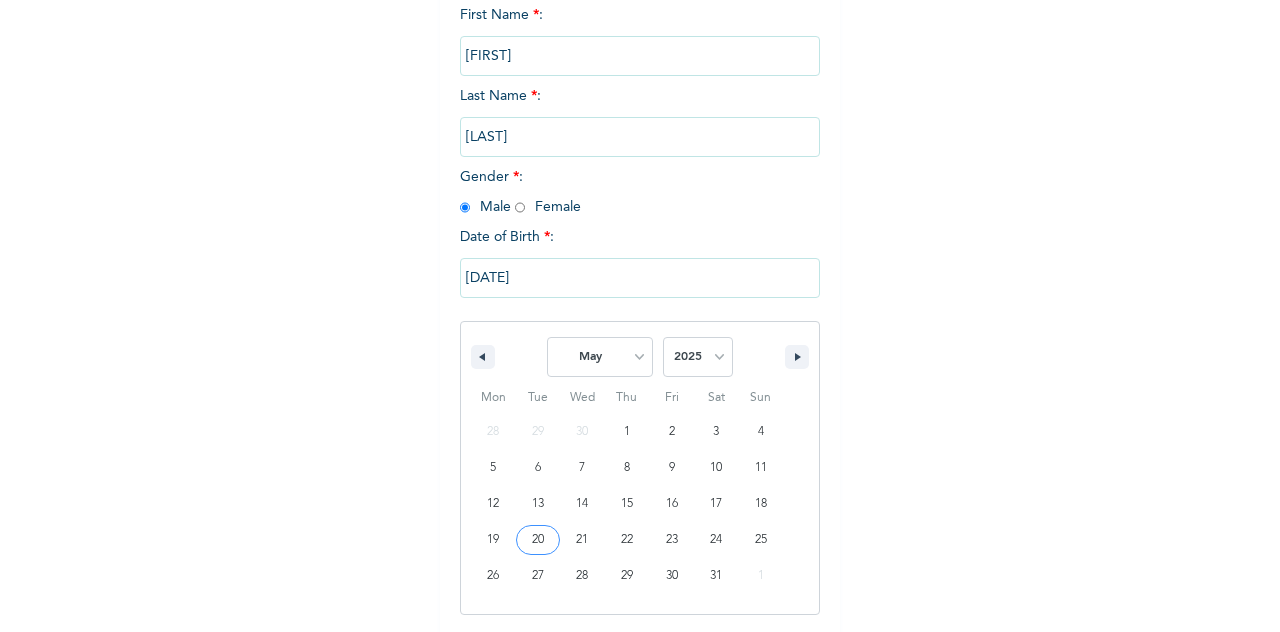 scroll, scrollTop: 74, scrollLeft: 0, axis: vertical 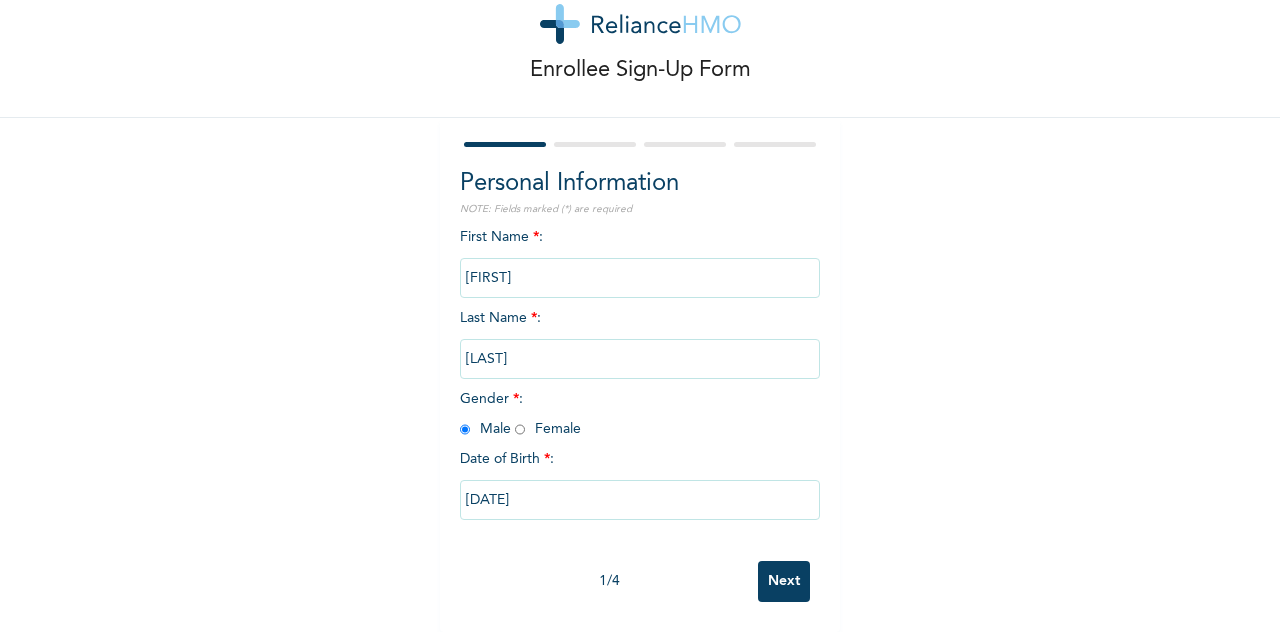 click on "05/20/2025" at bounding box center [640, 500] 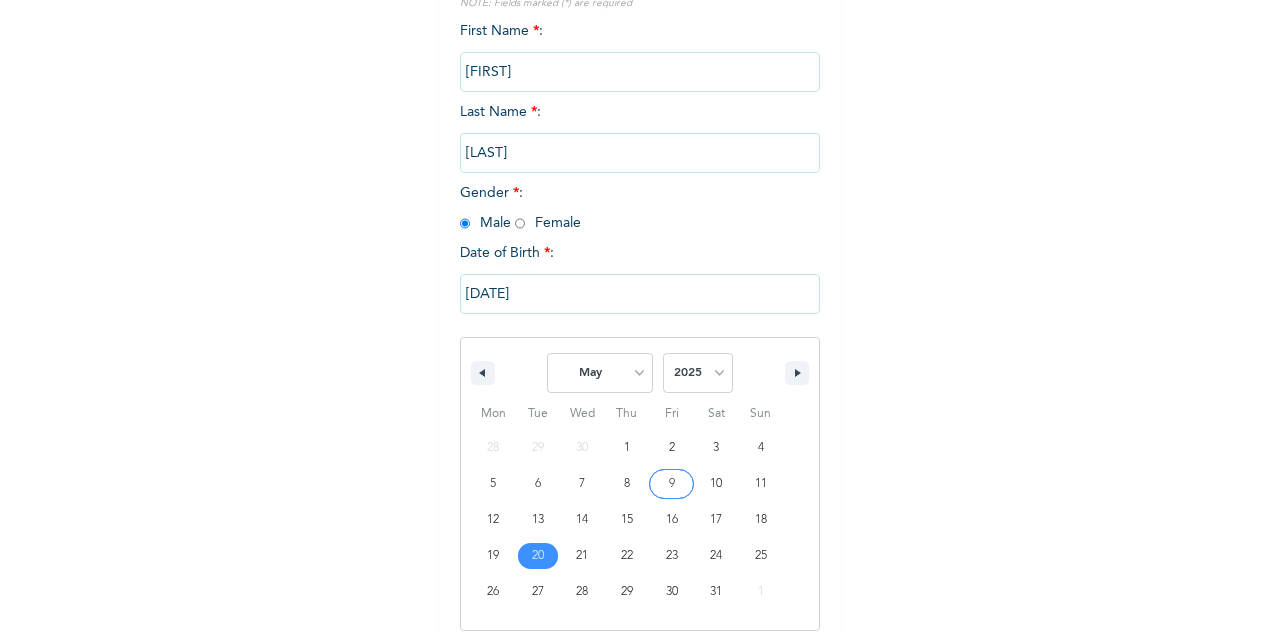scroll, scrollTop: 278, scrollLeft: 0, axis: vertical 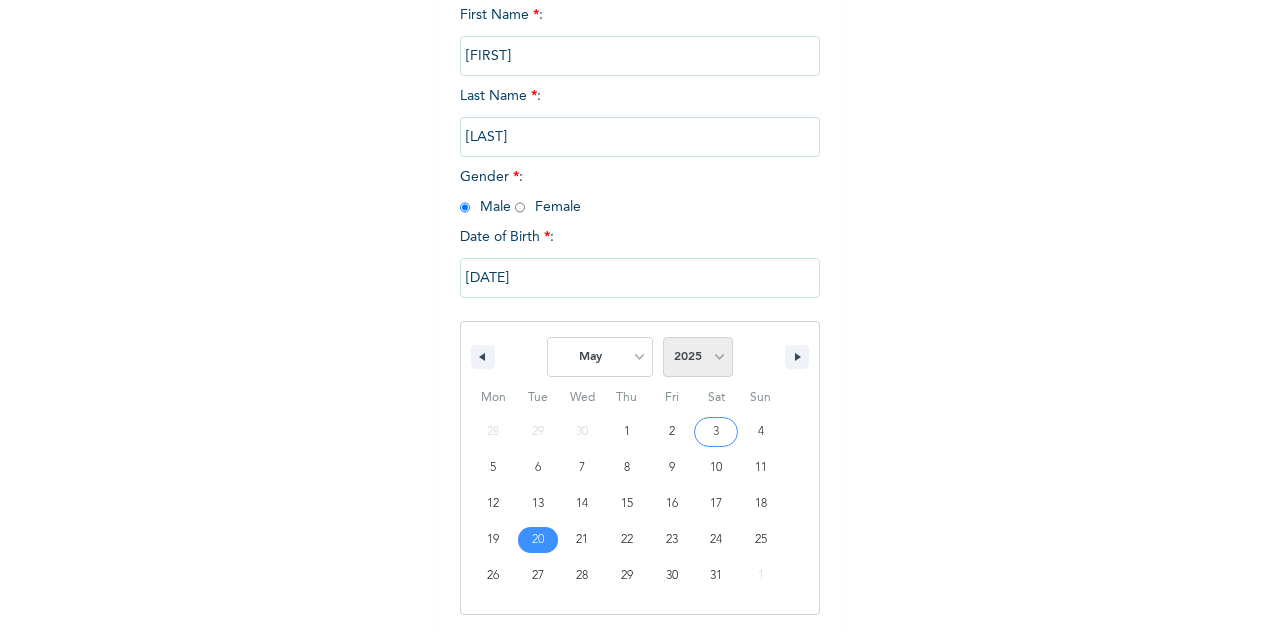 click on "2025 2024 2023 2022 2021 2020 2019 2018 2017 2016 2015 2014 2013 2012 2011 2010 2009 2008 2007 2006 2005 2004 2003 2002 2001 2000 1999 1998 1997 1996 1995 1994 1993 1992 1991 1990 1989 1988 1987 1986 1985 1984 1983 1982 1981 1980 1979 1978 1977 1976 1975 1974 1973 1972 1971 1970 1969 1968 1967 1966 1965 1964 1963 1962 1961 1960 1959 1958 1957 1956 1955 1954 1953 1952 1951 1950 1949 1948 1947 1946 1945 1944 1943 1942 1941 1940 1939 1938 1937 1936 1935 1934 1933 1932 1931 1930 1929 1928 1927 1926 1925 1924 1923 1922 1921 1920 1919 1918 1917 1916 1915 1914 1913 1912 1911 1910 1909 1908 1907 1906 1905" at bounding box center (698, 357) 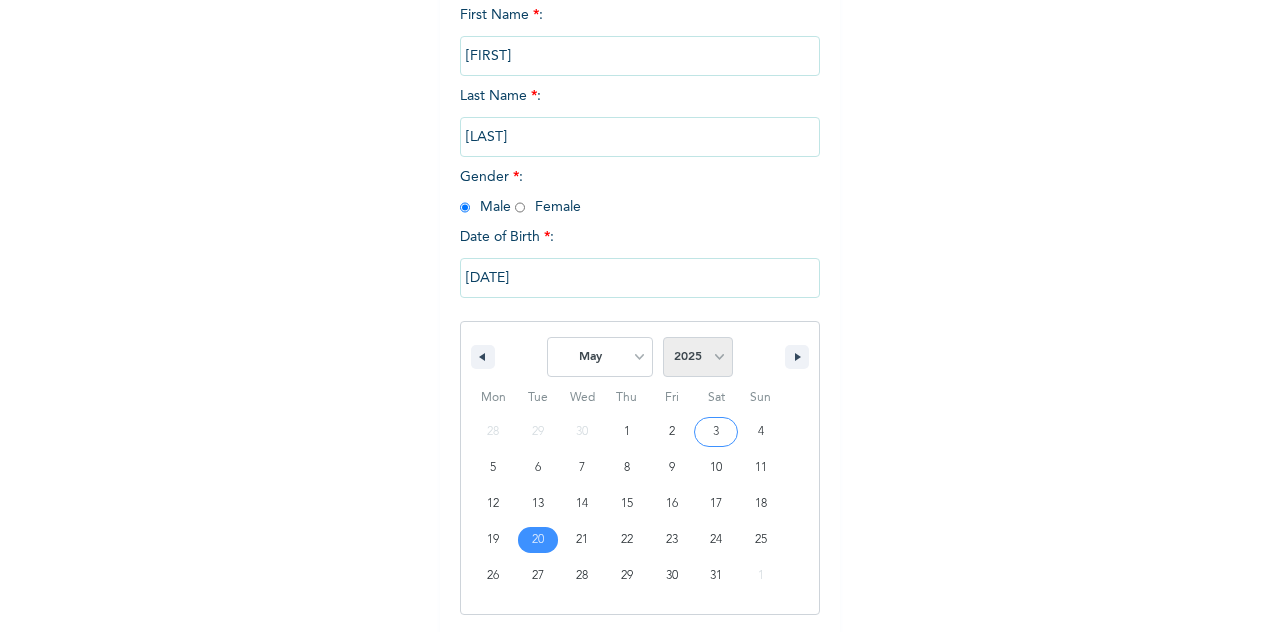 select on "1999" 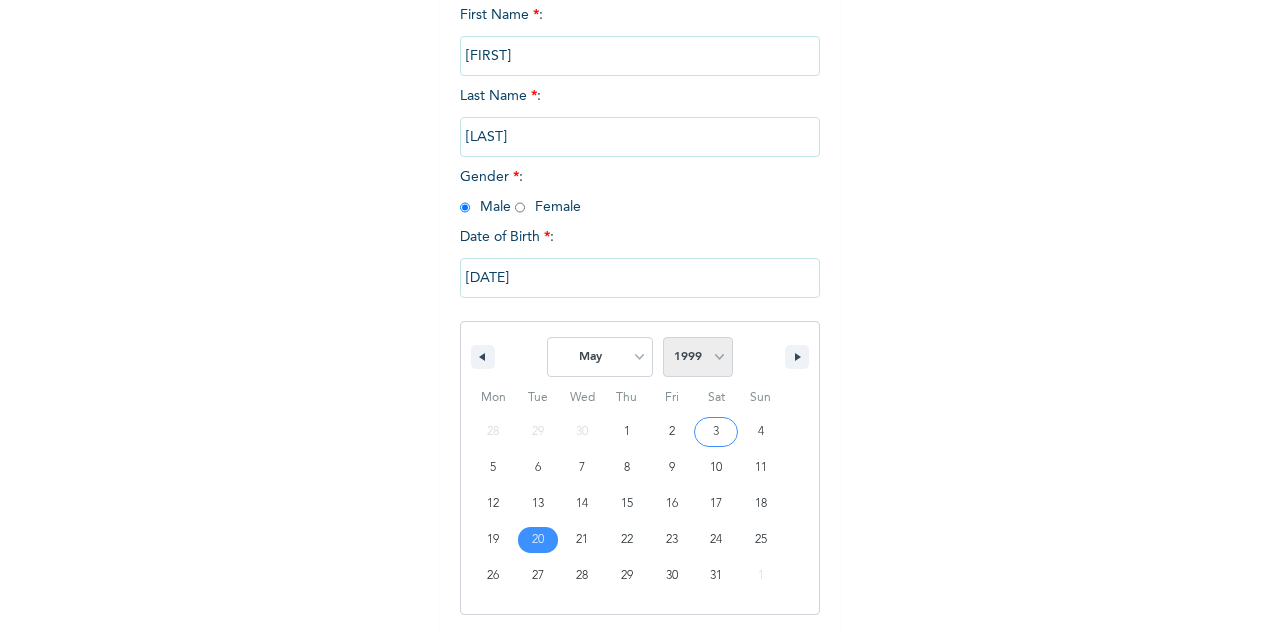 click on "2025 2024 2023 2022 2021 2020 2019 2018 2017 2016 2015 2014 2013 2012 2011 2010 2009 2008 2007 2006 2005 2004 2003 2002 2001 2000 1999 1998 1997 1996 1995 1994 1993 1992 1991 1990 1989 1988 1987 1986 1985 1984 1983 1982 1981 1980 1979 1978 1977 1976 1975 1974 1973 1972 1971 1970 1969 1968 1967 1966 1965 1964 1963 1962 1961 1960 1959 1958 1957 1956 1955 1954 1953 1952 1951 1950 1949 1948 1947 1946 1945 1944 1943 1942 1941 1940 1939 1938 1937 1936 1935 1934 1933 1932 1931 1930 1929 1928 1927 1926 1925 1924 1923 1922 1921 1920 1919 1918 1917 1916 1915 1914 1913 1912 1911 1910 1909 1908 1907 1906 1905" at bounding box center [698, 357] 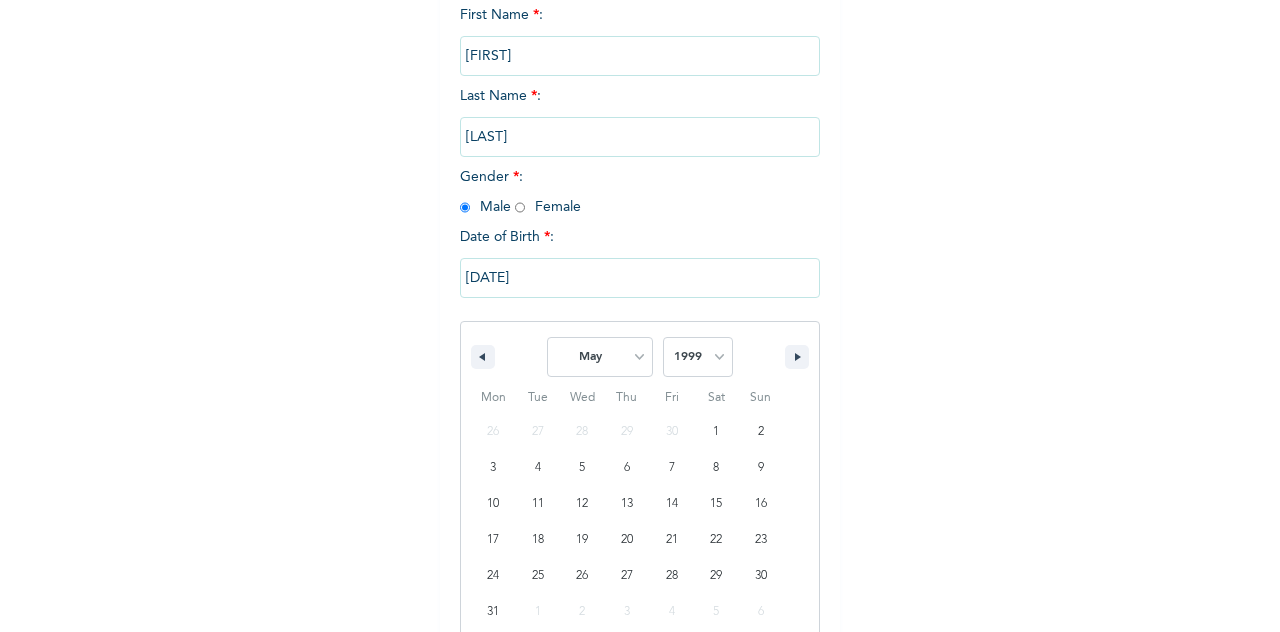 scroll, scrollTop: 416, scrollLeft: 0, axis: vertical 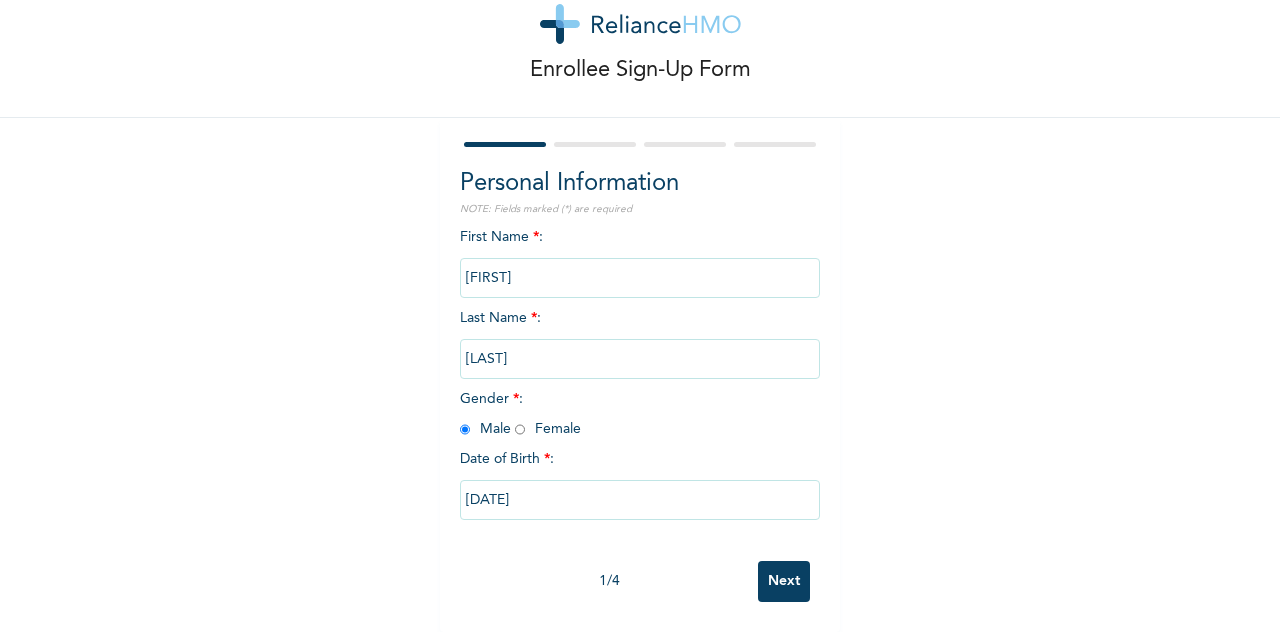 click on "Next" at bounding box center (784, 581) 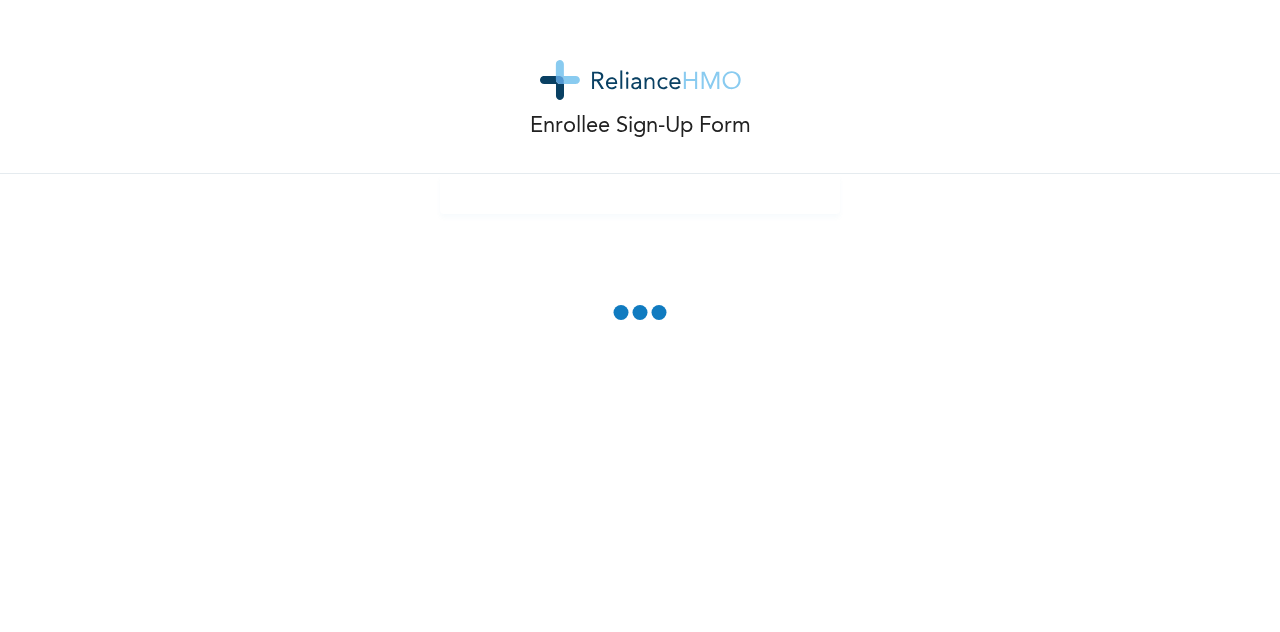 scroll, scrollTop: 0, scrollLeft: 0, axis: both 